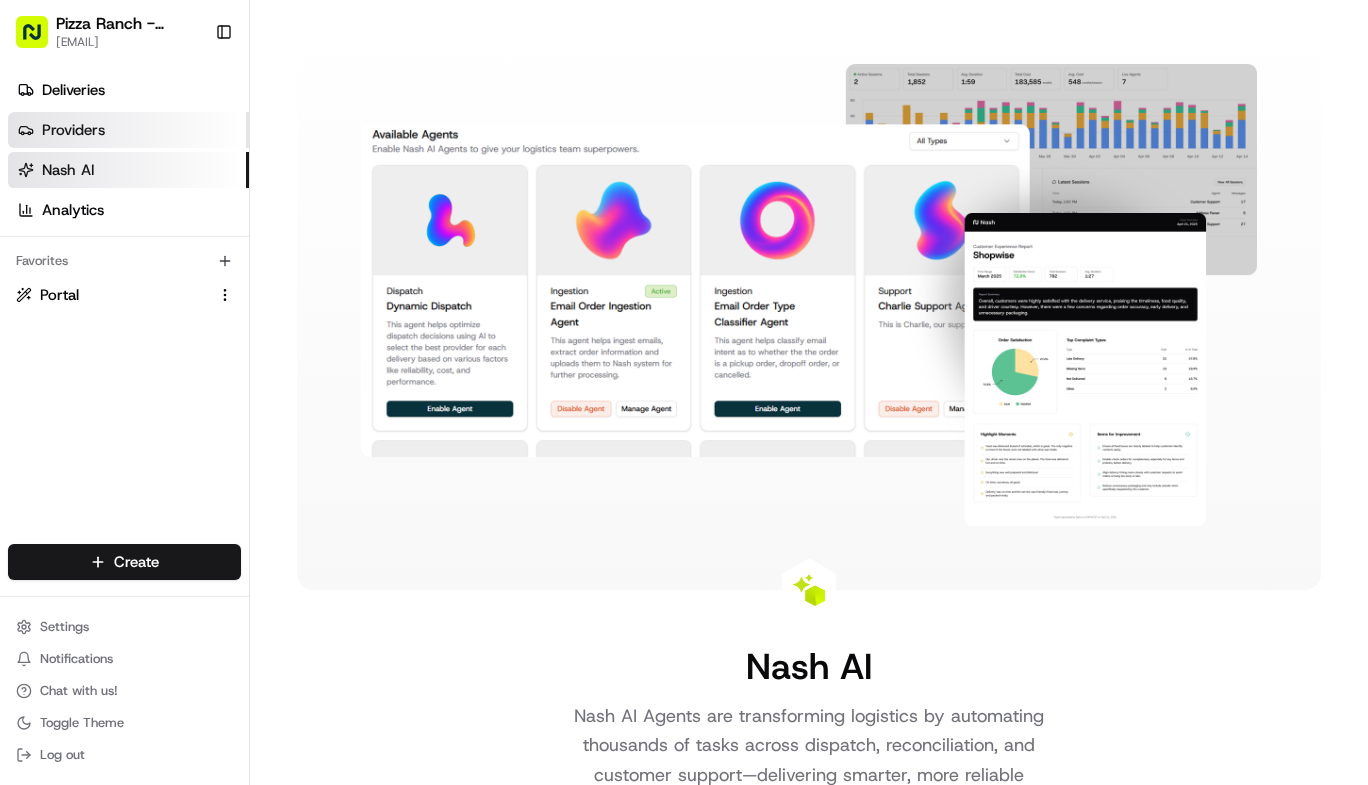 scroll, scrollTop: 0, scrollLeft: 0, axis: both 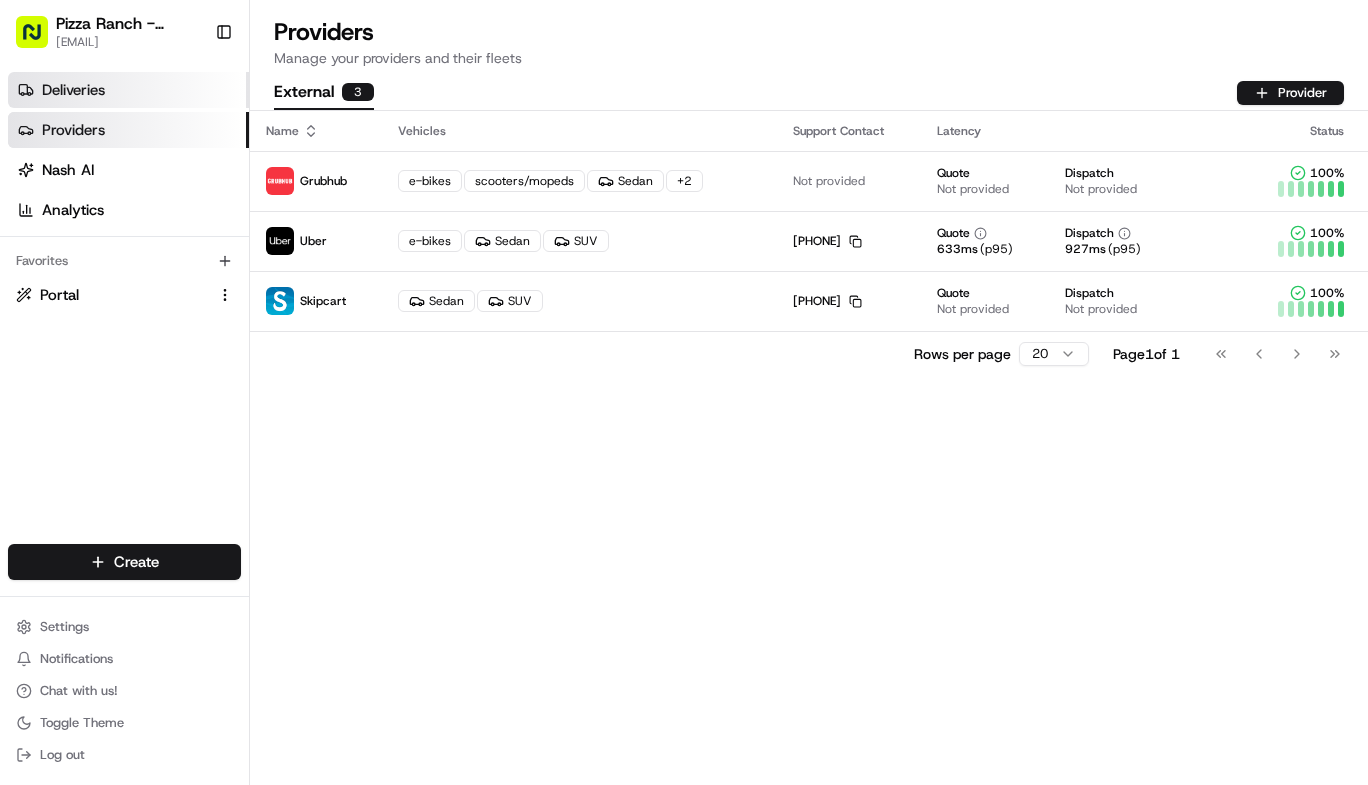 click on "Deliveries" at bounding box center (73, 90) 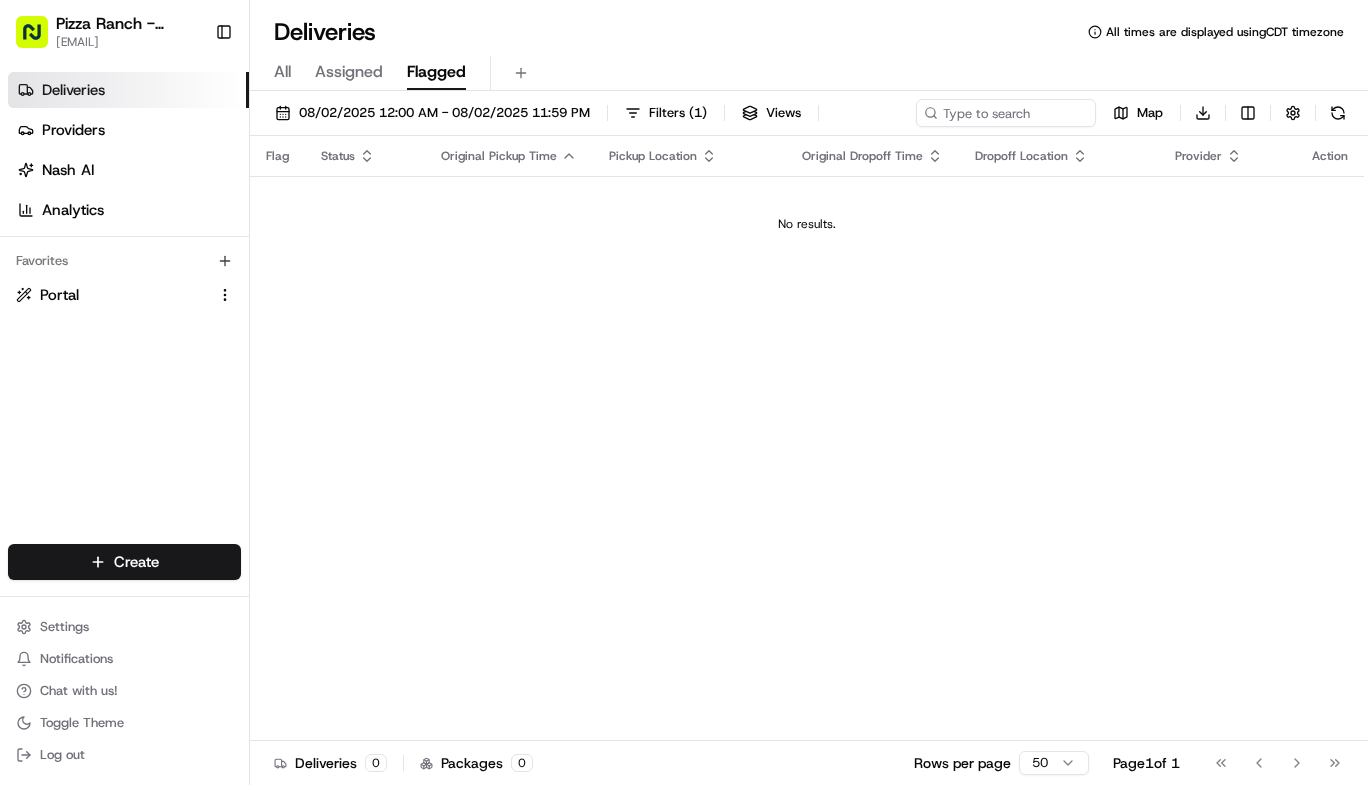 scroll, scrollTop: 0, scrollLeft: 0, axis: both 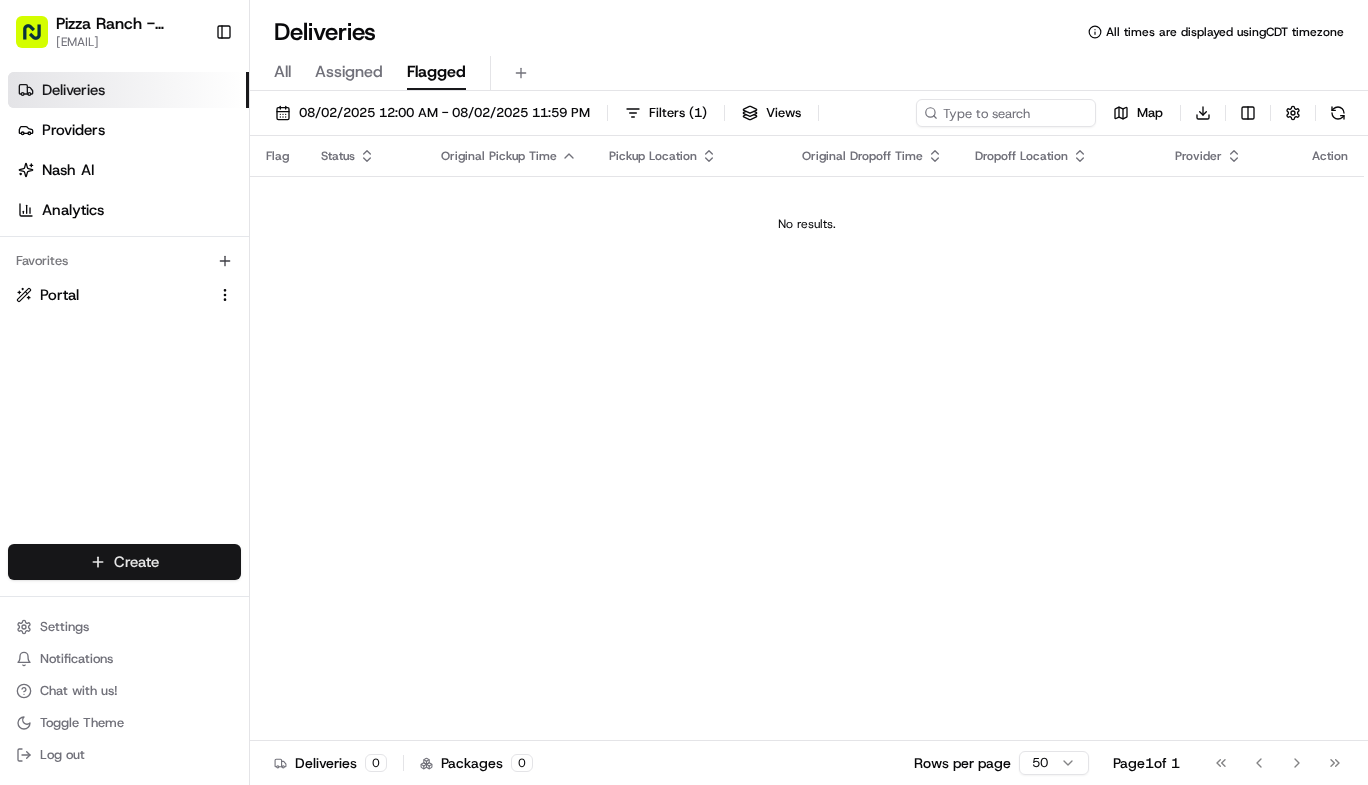 click on "Pizza Ranch - Marion, IA [EMAIL] Toggle Sidebar Deliveries Providers Nash AI Analytics Favorites Portal Main Menu Members & Organization Organization Users Roles Preferences Customization Tracking Orchestration Automations Dispatch Strategy Locations Pickup Locations Dropoff Locations Billing Billing Refund Requests Integrations Notification Triggers Webhooks API Keys Request Logs Create Settings Notifications Chat with us! Toggle Theme Log out Deliveries All times are displayed using CDT timezone All Assigned Flagged 08/02/2025 12:00 AM - 08/02/2025 11:59 PM Filters ( 1 ) Views Map Download Flag Status Original Pickup Time Pickup Location Original Dropoff Time Dropoff Location Provider Action No results. Deliveries 0 Packages 0 Rows per page 50 Page 1 of 1 Go to first page Go to previous page Go to next page Go to last page
Create Create" at bounding box center (684, 392) 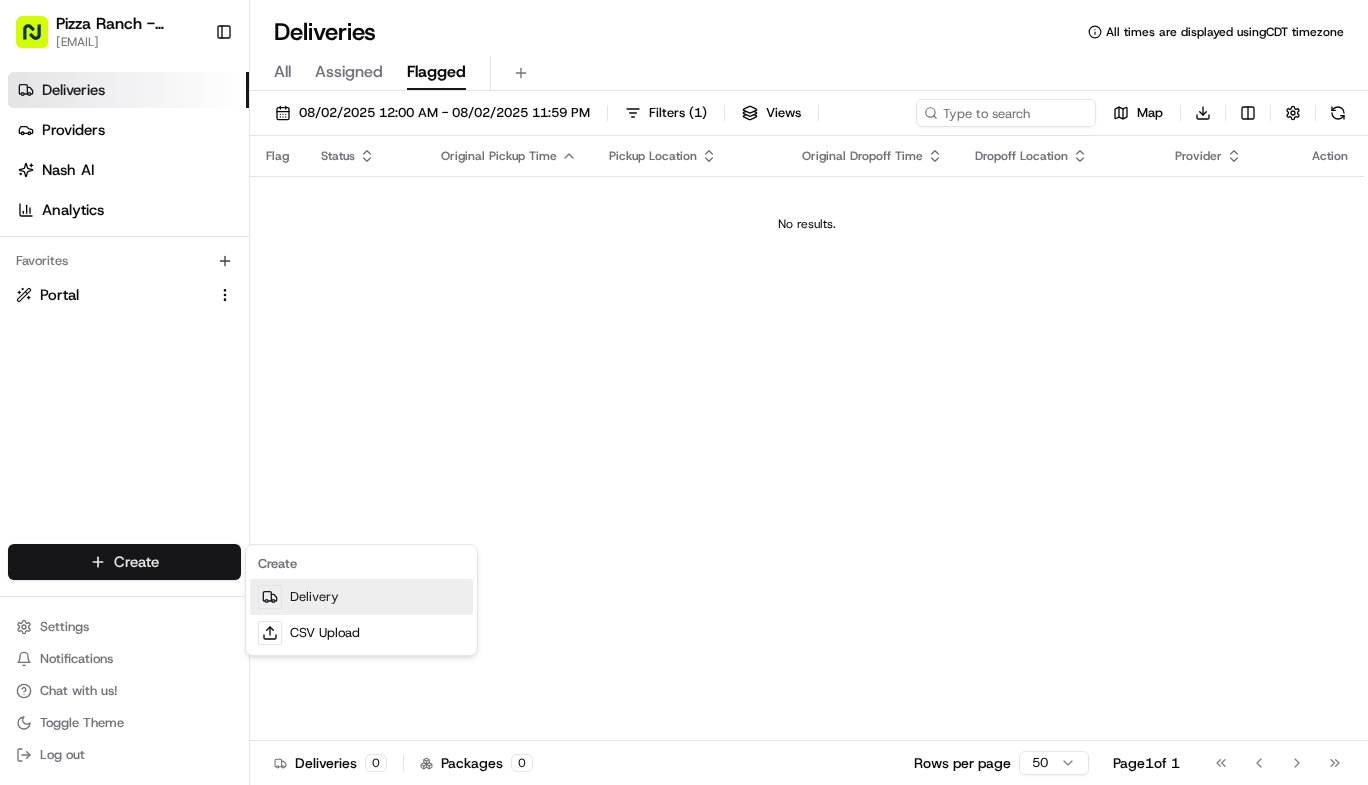 click on "Delivery" at bounding box center (361, 597) 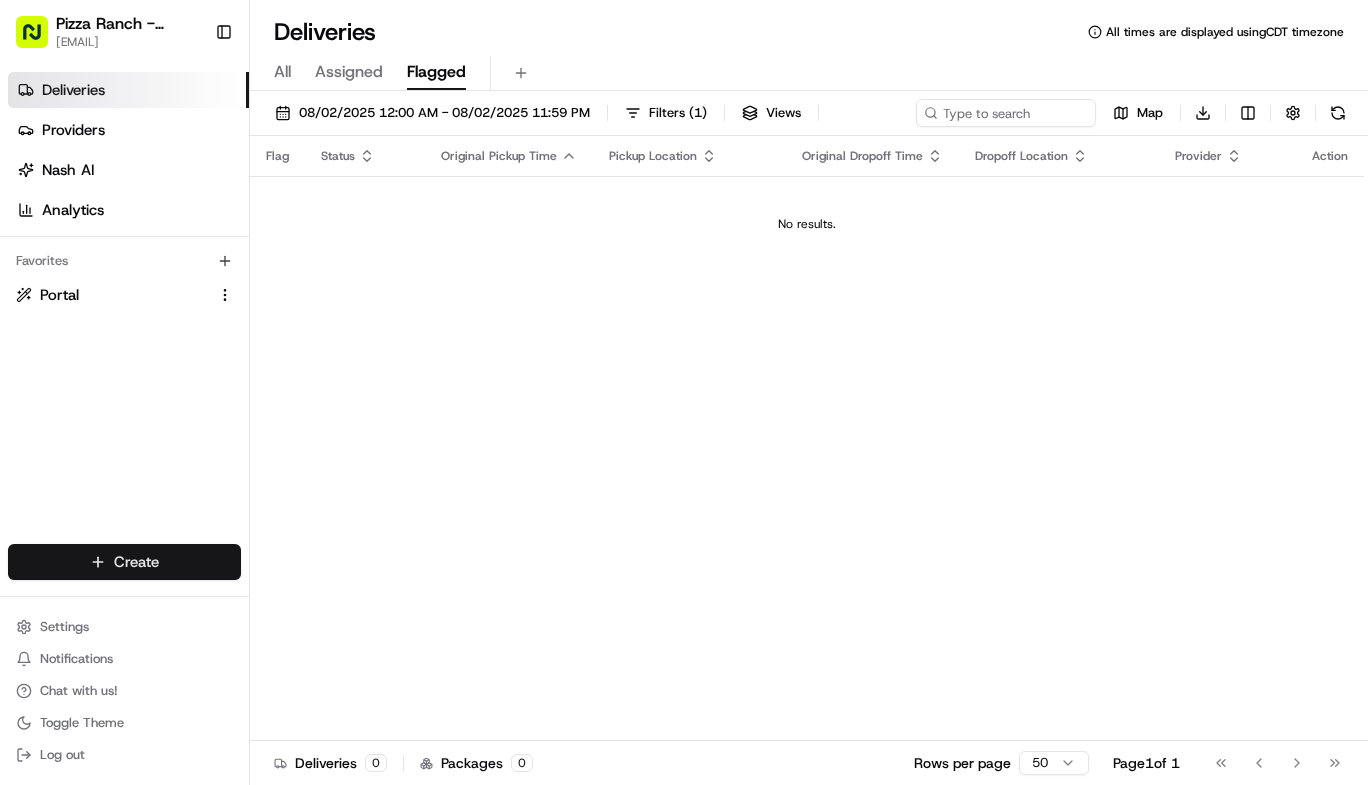 click on "Pizza Ranch - Marion, IA [EMAIL] Toggle Sidebar Deliveries Providers Nash AI Analytics Favorites Portal Main Menu Members & Organization Organization Users Roles Preferences Customization Tracking Orchestration Automations Dispatch Strategy Locations Pickup Locations Dropoff Locations Billing Billing Refund Requests Integrations Notification Triggers Webhooks API Keys Request Logs Create Settings Notifications Chat with us! Toggle Theme Log out Deliveries All times are displayed using CDT timezone All Assigned Flagged 08/02/2025 12:00 AM - 08/02/2025 11:59 PM Filters ( 1 ) Views Map Download Flag Status Original Pickup Time Pickup Location Original Dropoff Time Dropoff Location Provider Action No results. Deliveries 0 Packages 0 Rows per page 50 Page 1 of 1 Go to first page Go to previous page Go to next page Go to last page
Create Create" at bounding box center [684, 392] 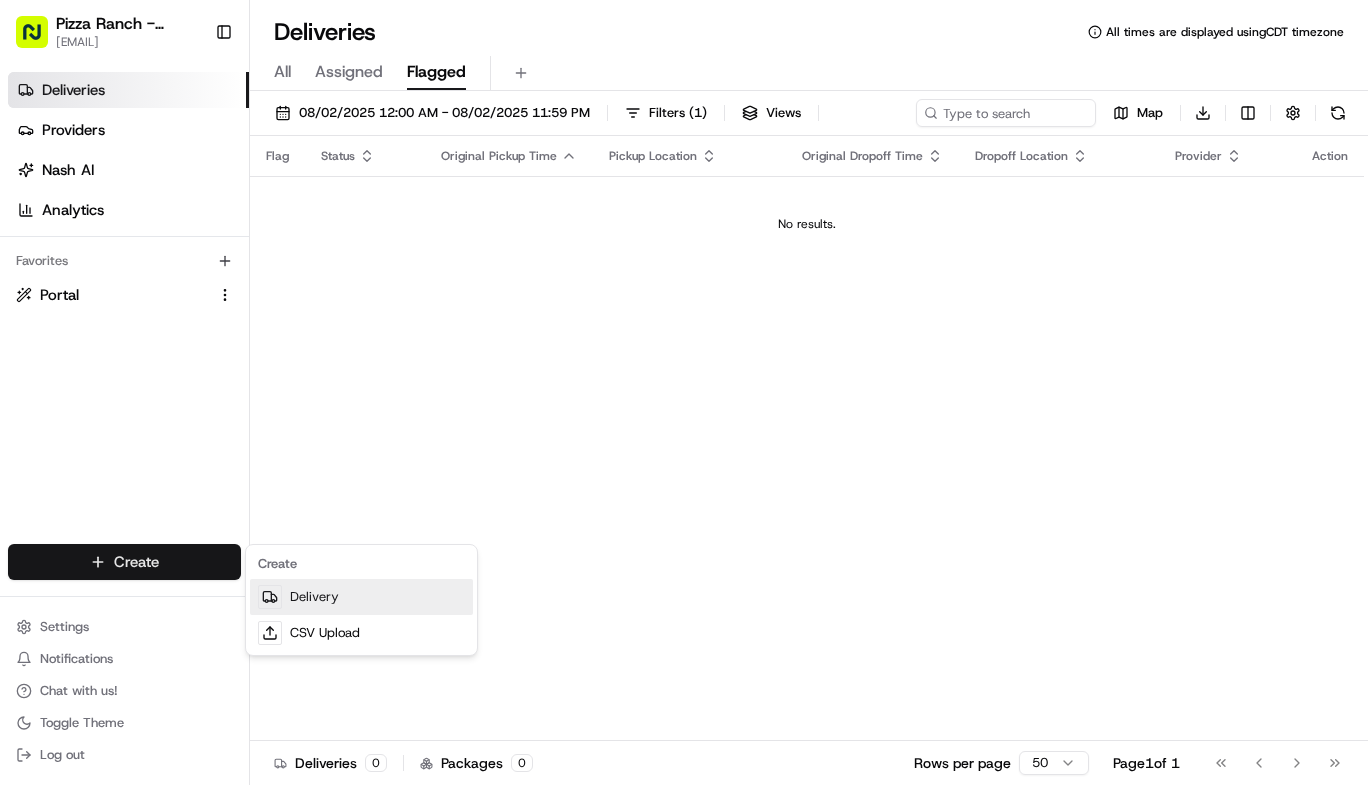 click on "Delivery" at bounding box center [361, 597] 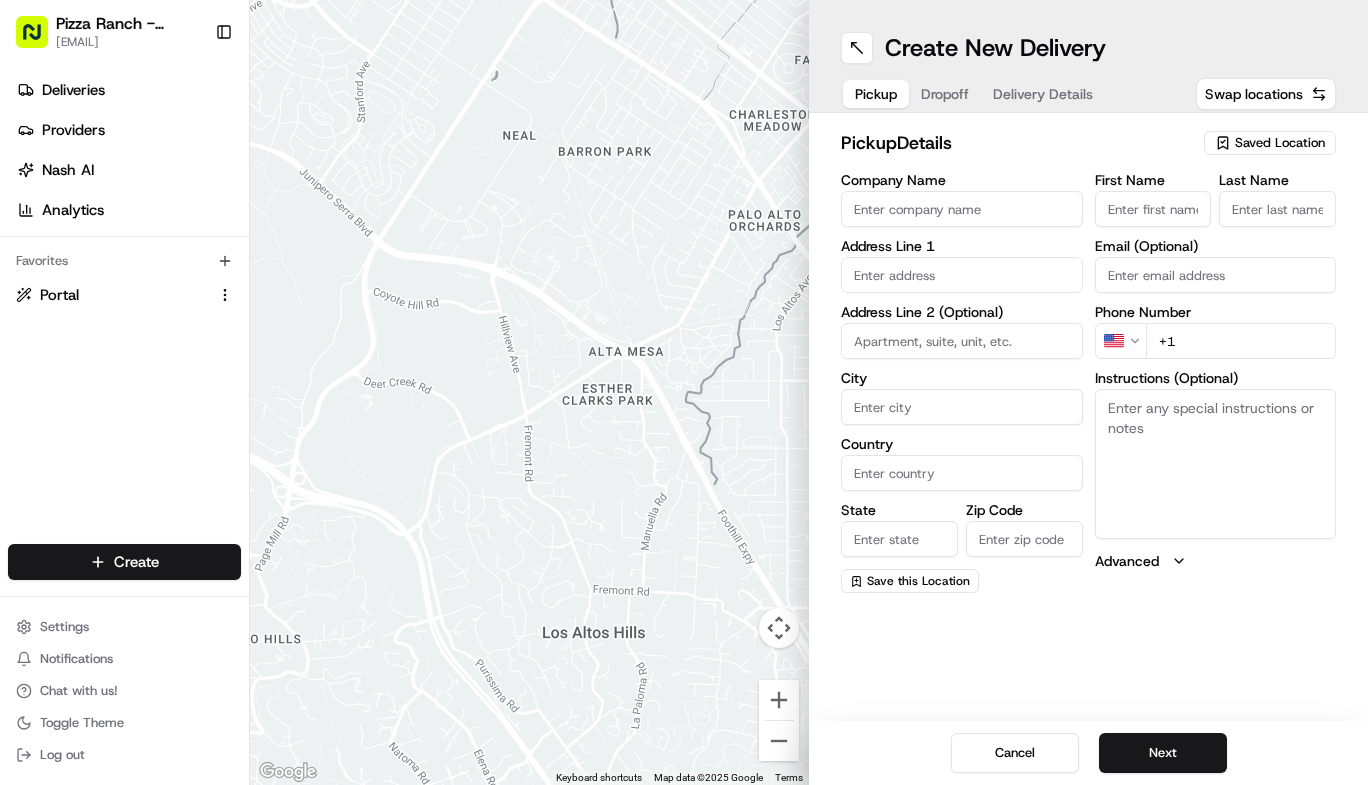 click on "Company Name" at bounding box center (962, 209) 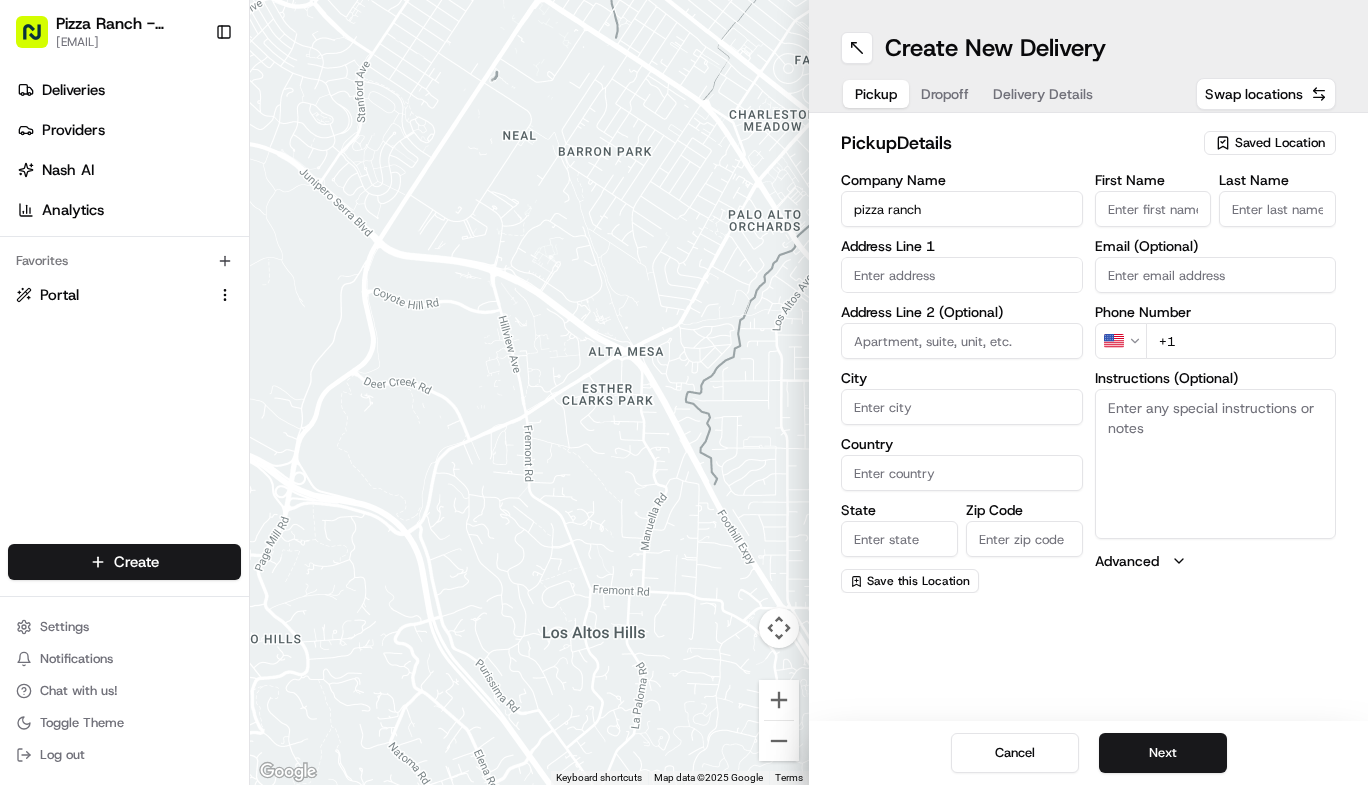 click at bounding box center (962, 341) 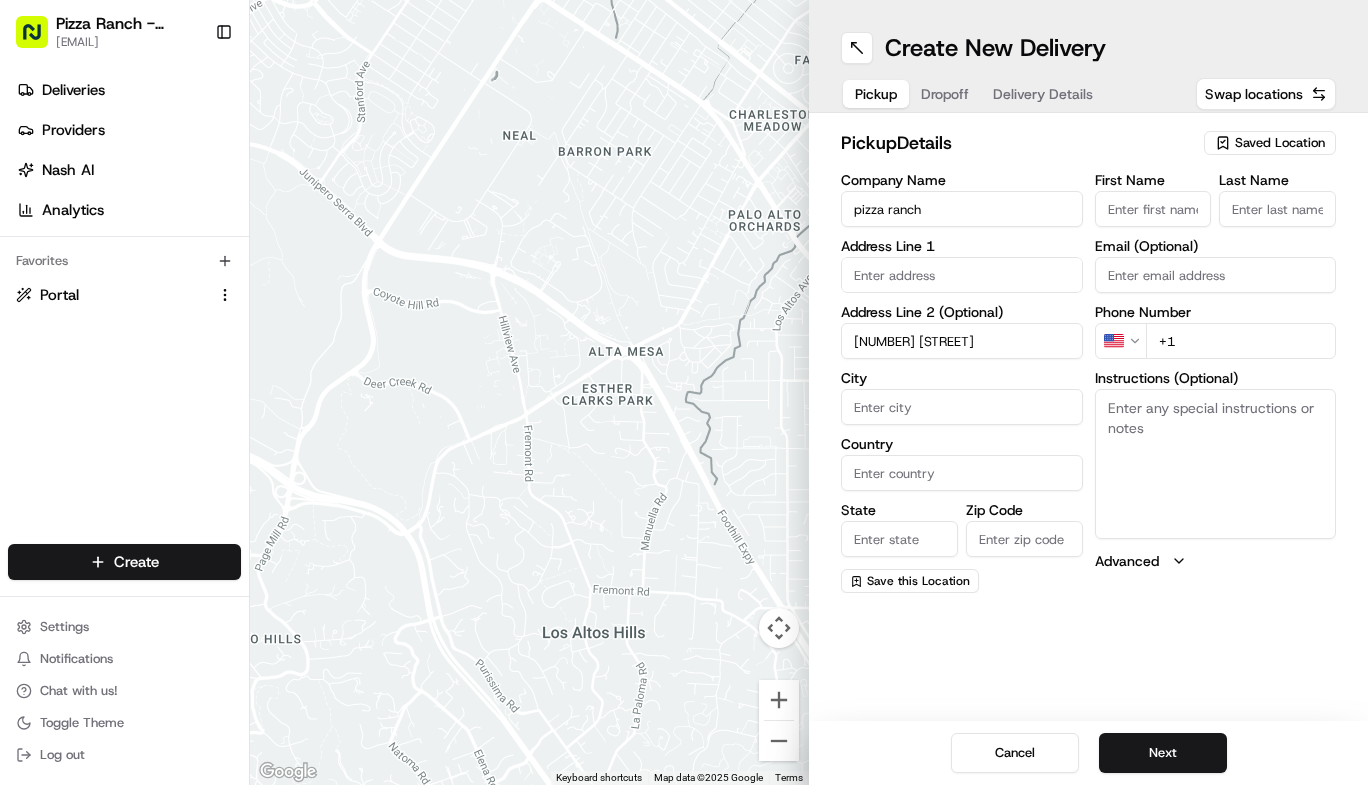 click on "City" at bounding box center [962, 407] 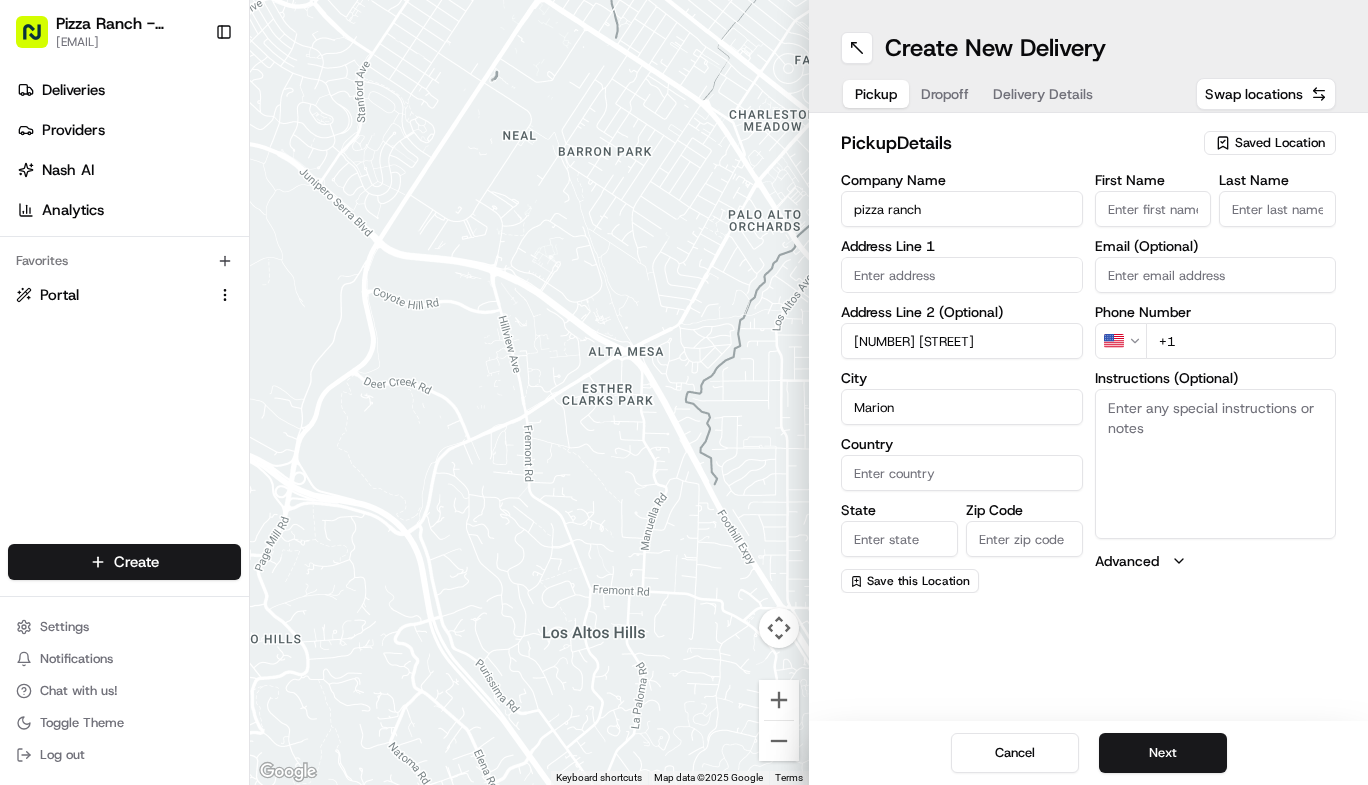 type on "[NUMBER] [STREET]" 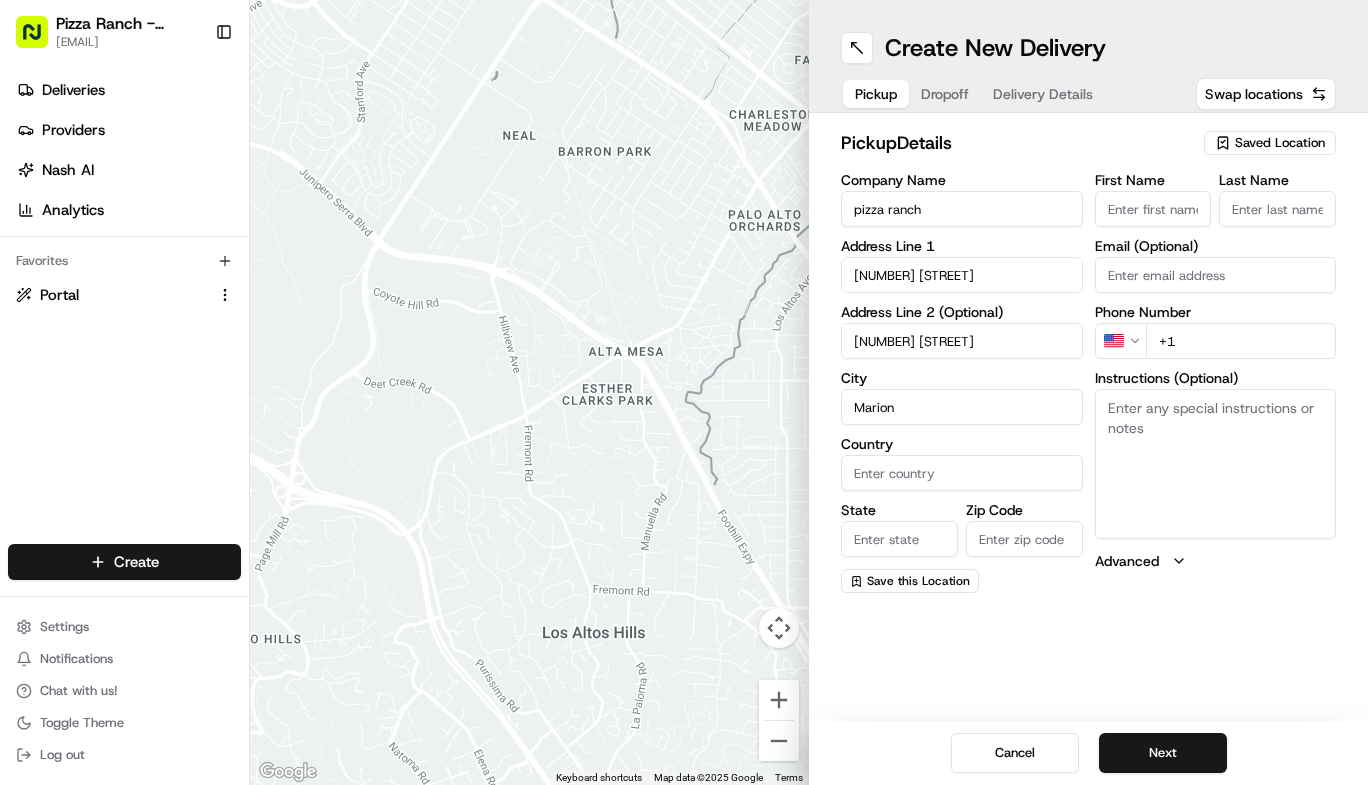type on "United States" 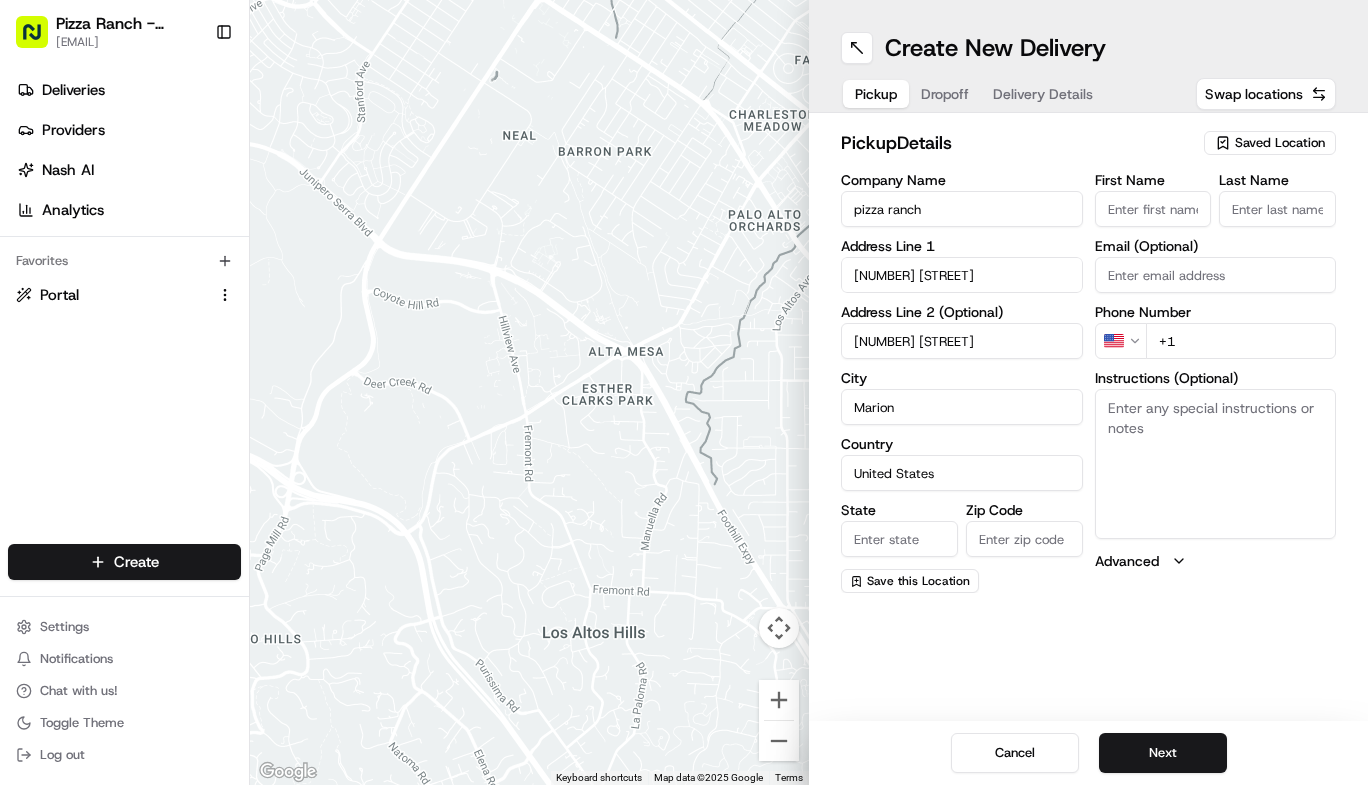 type on "IA" 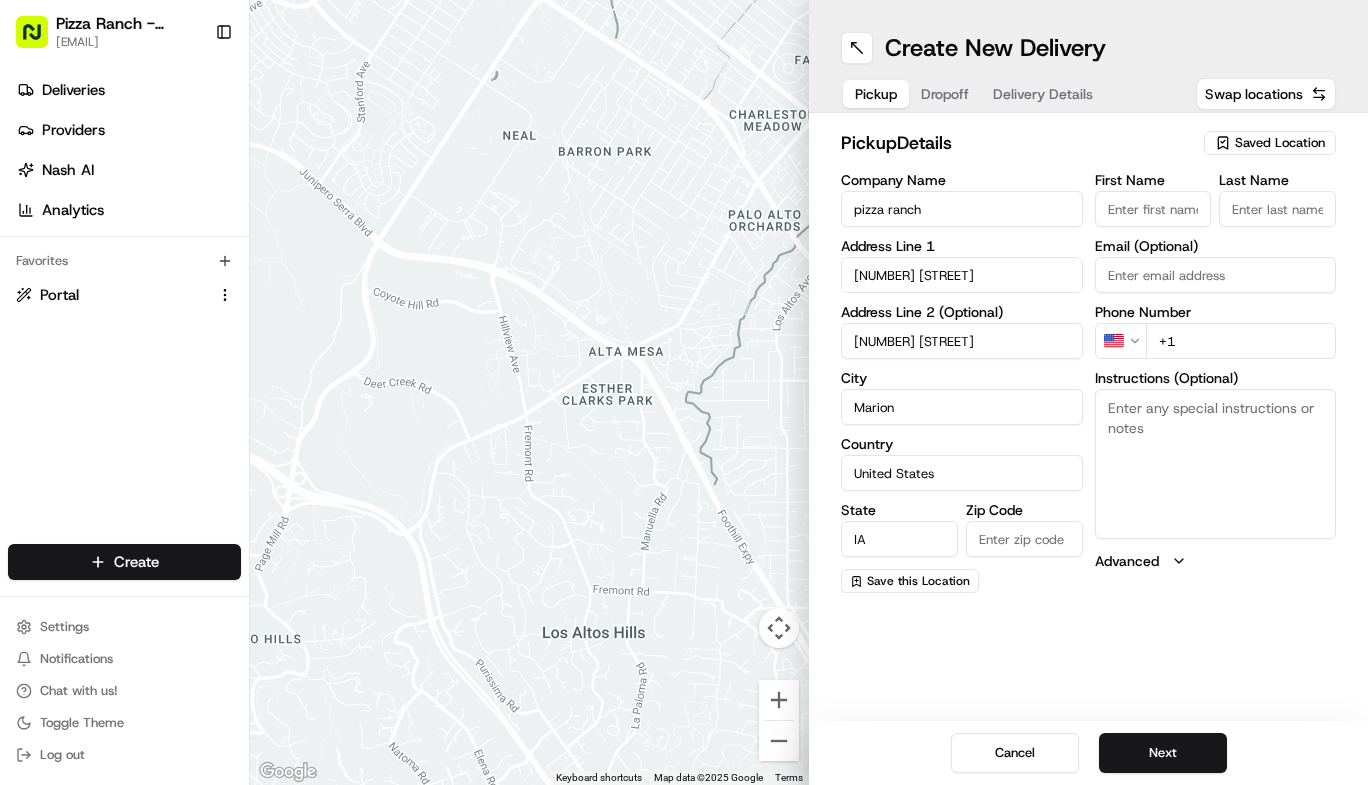 type on "52302" 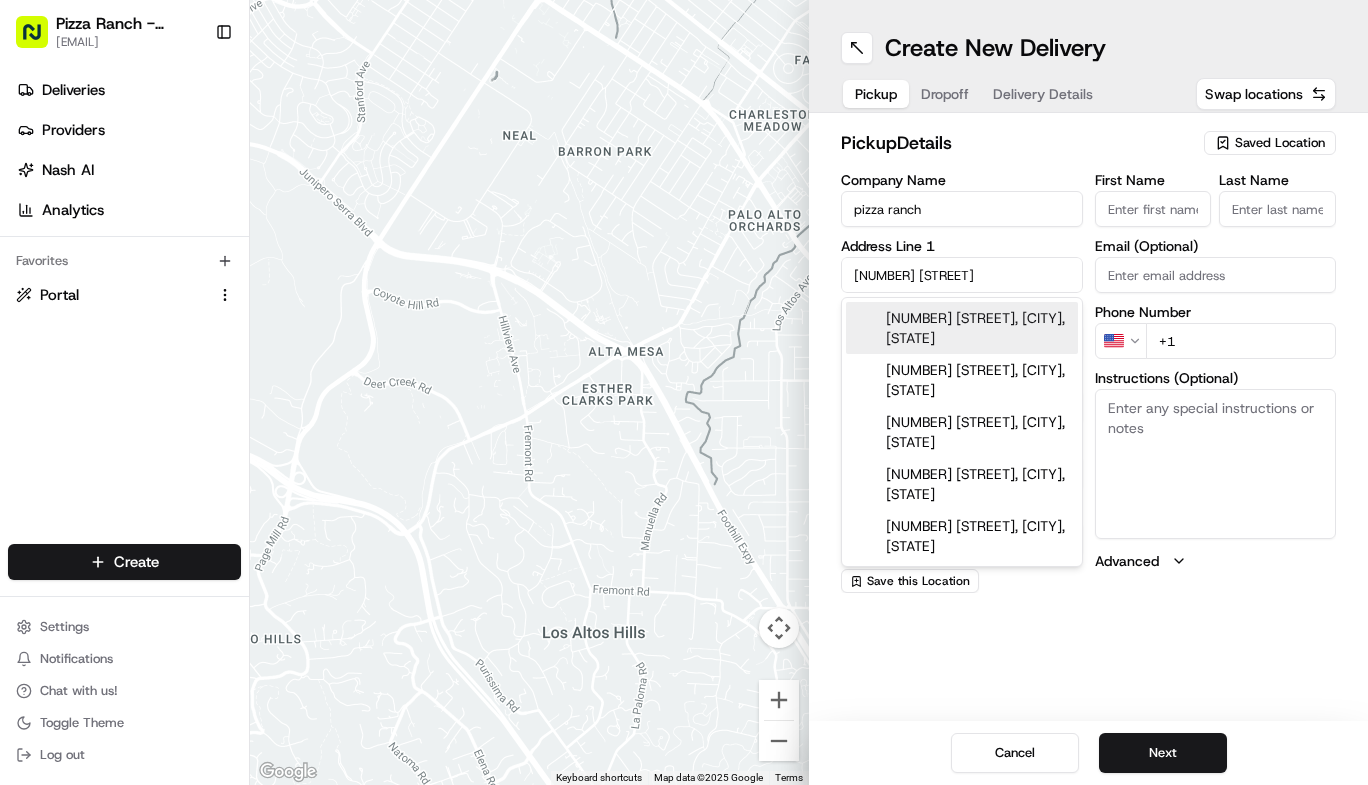 click on "First Name" at bounding box center [1153, 209] 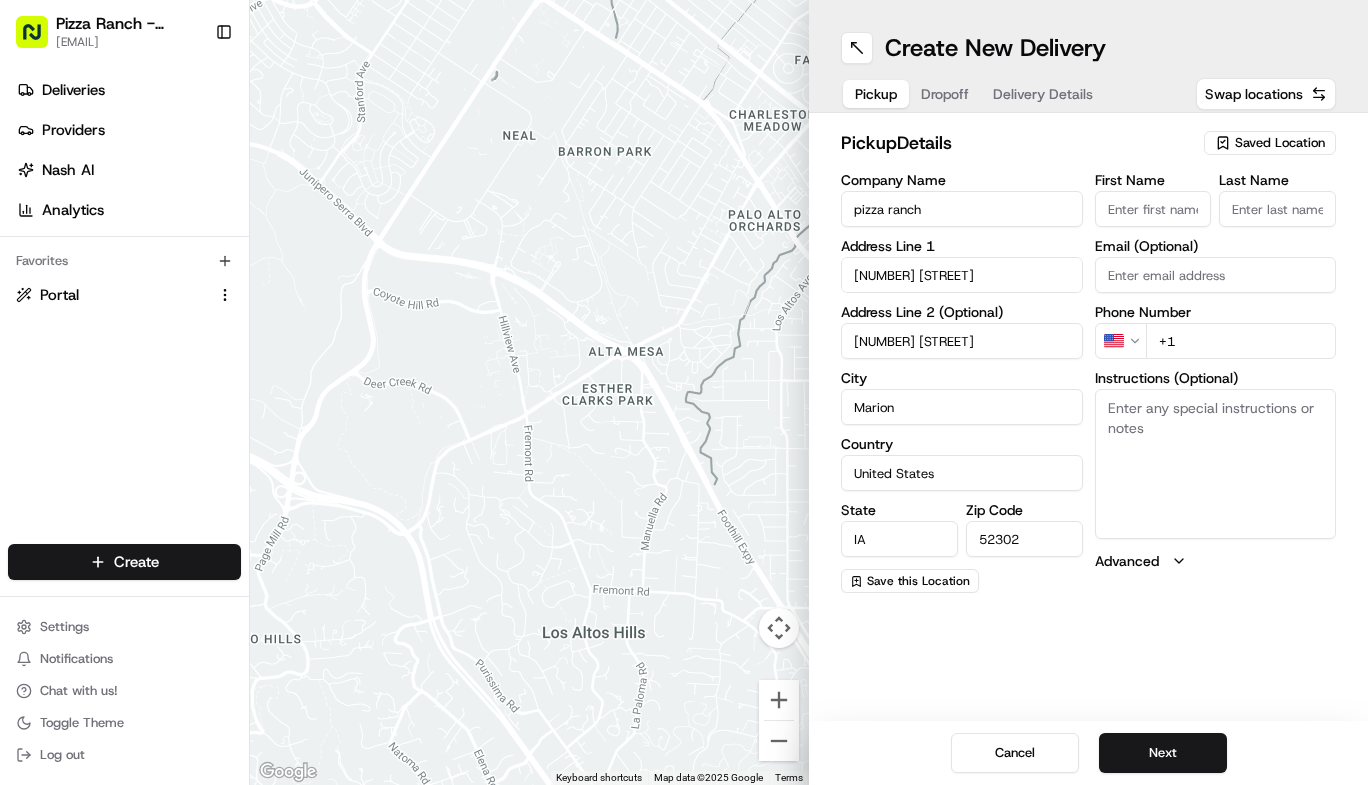 type on "[FIRST]" 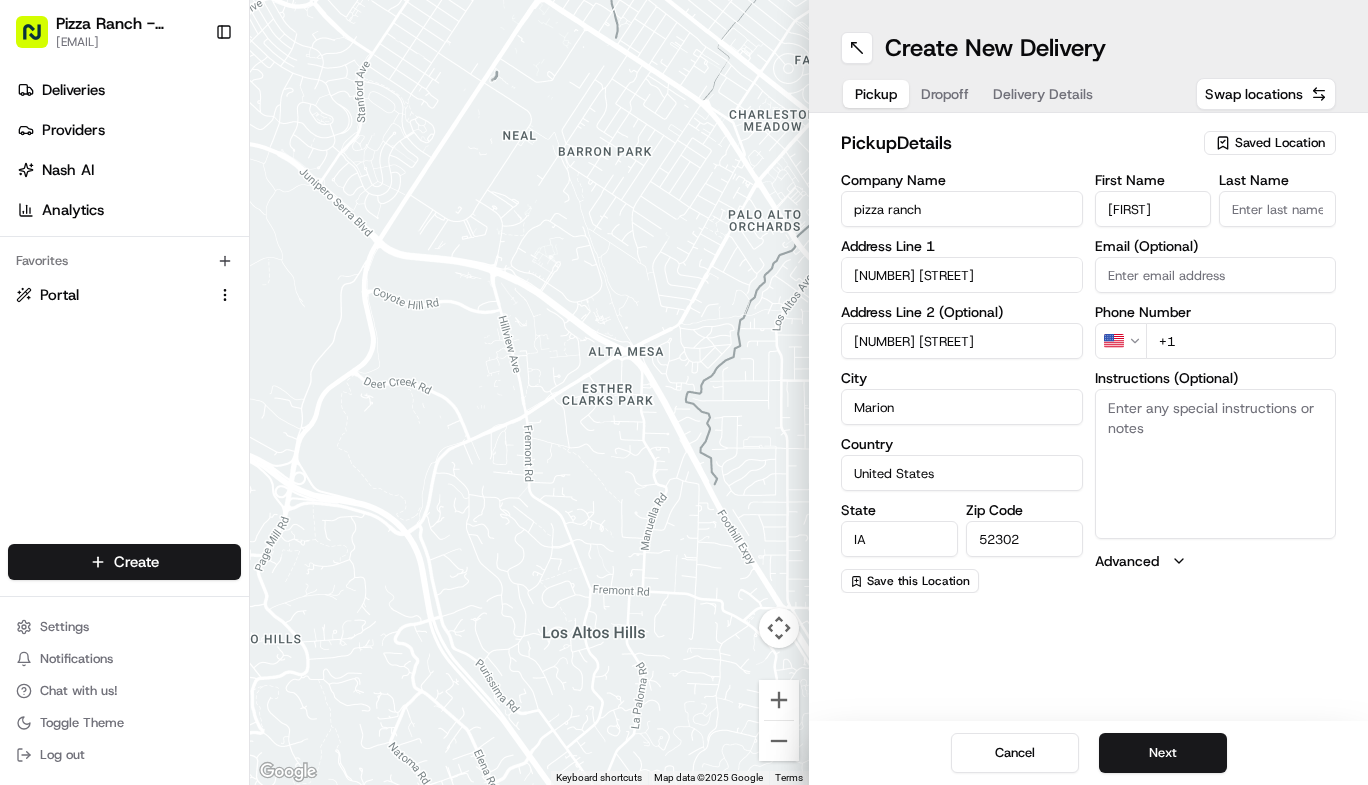 click on "Last Name" at bounding box center (1277, 209) 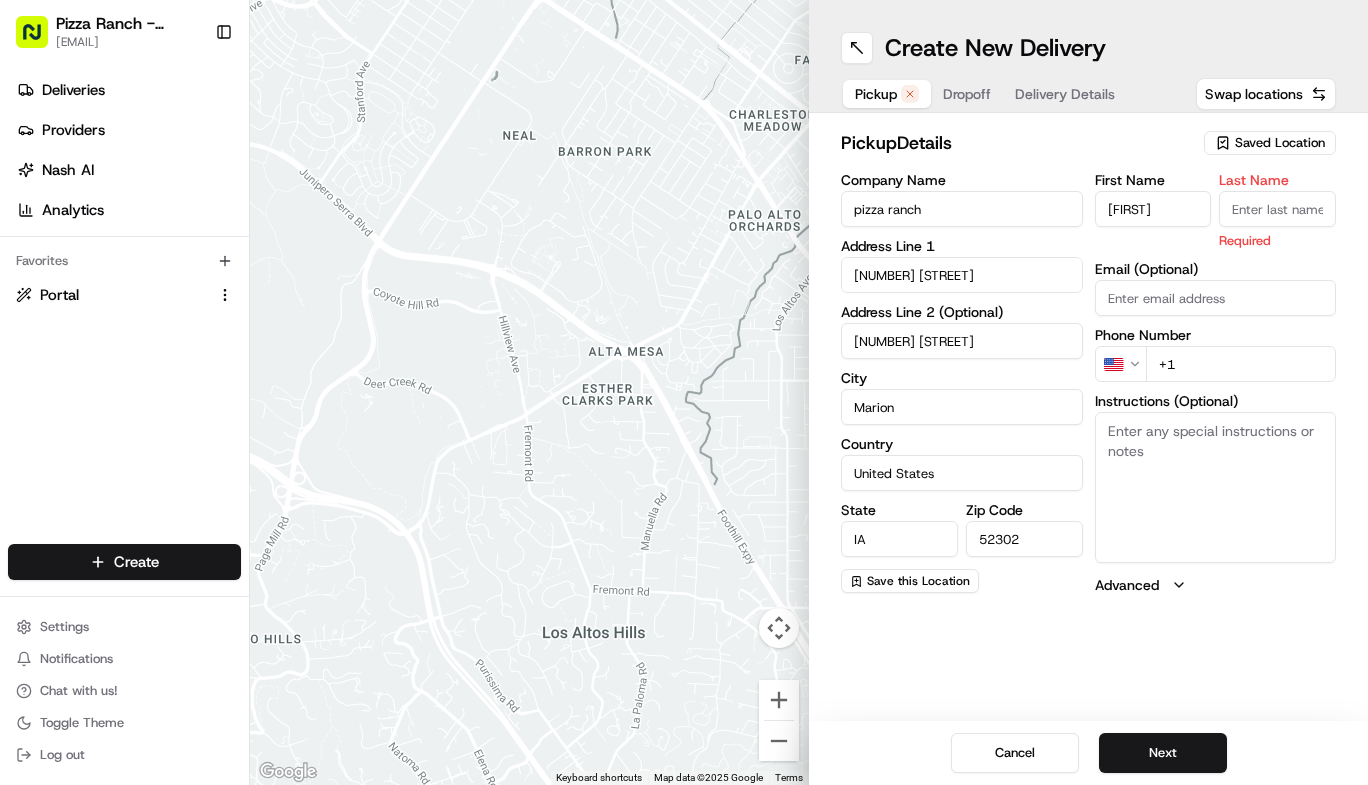 type on "[LAST]" 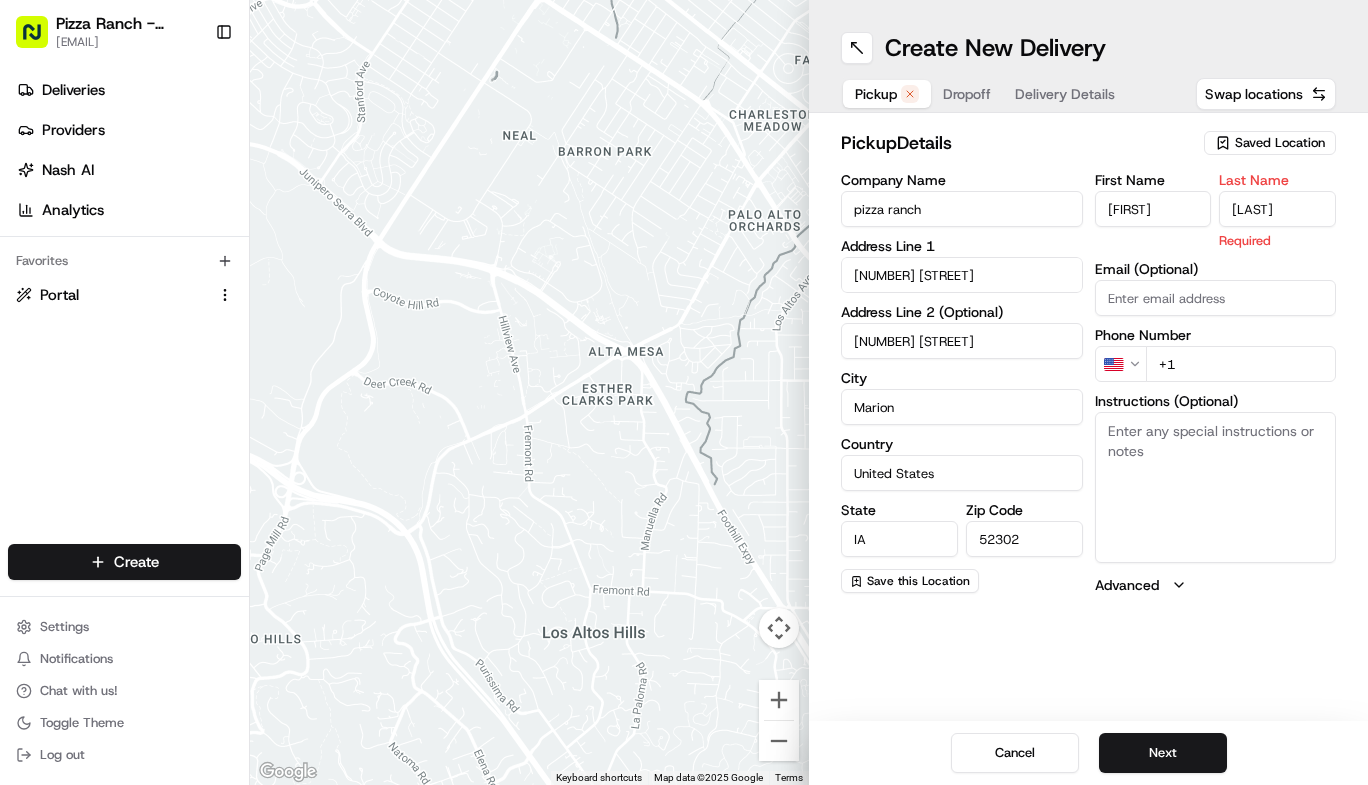 click on "First Name [FIRST] Last Name [LAST] Required Email (Optional) Phone Number US +1 Instructions (Optional) Advanced" at bounding box center (1216, 384) 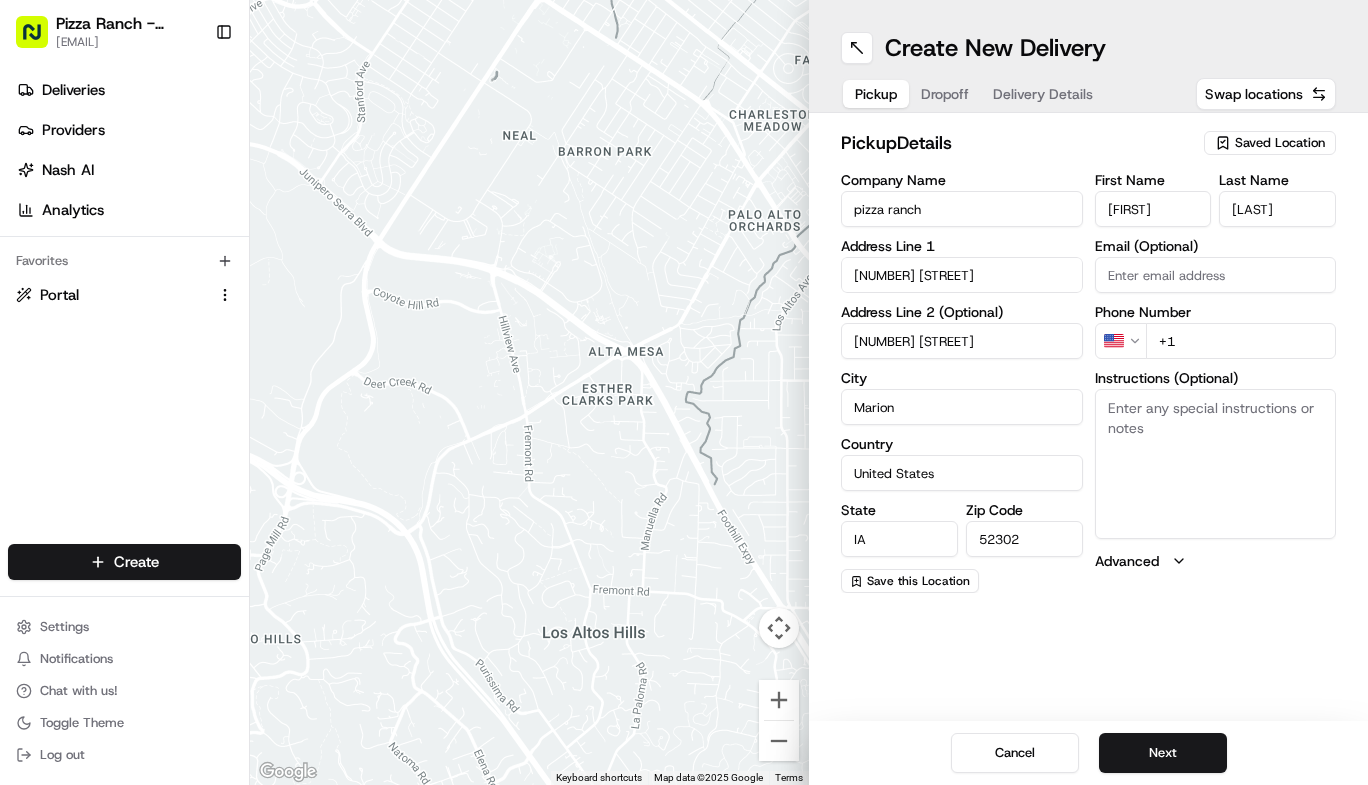 click on "+1" at bounding box center [1241, 341] 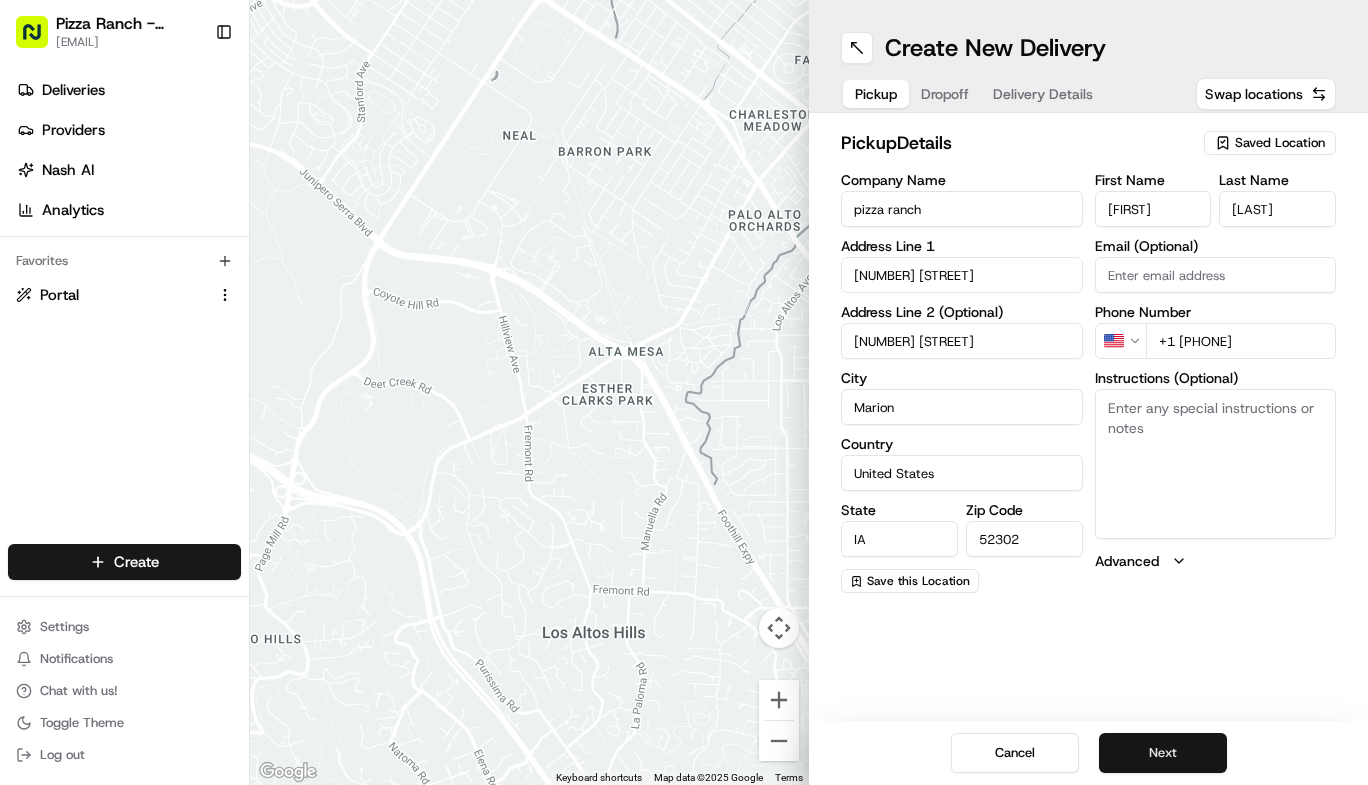 type on "+1 [PHONE]" 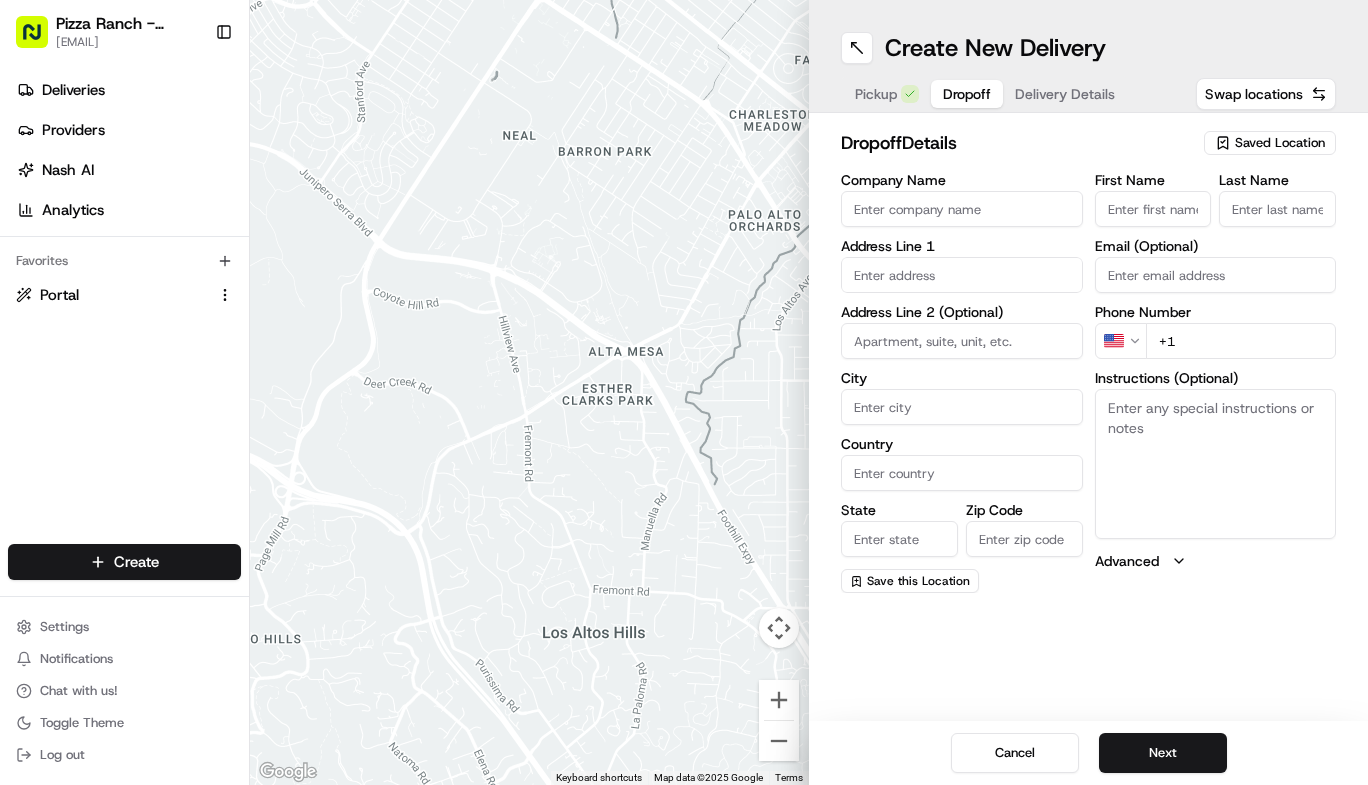 click on "Company Name" at bounding box center (962, 209) 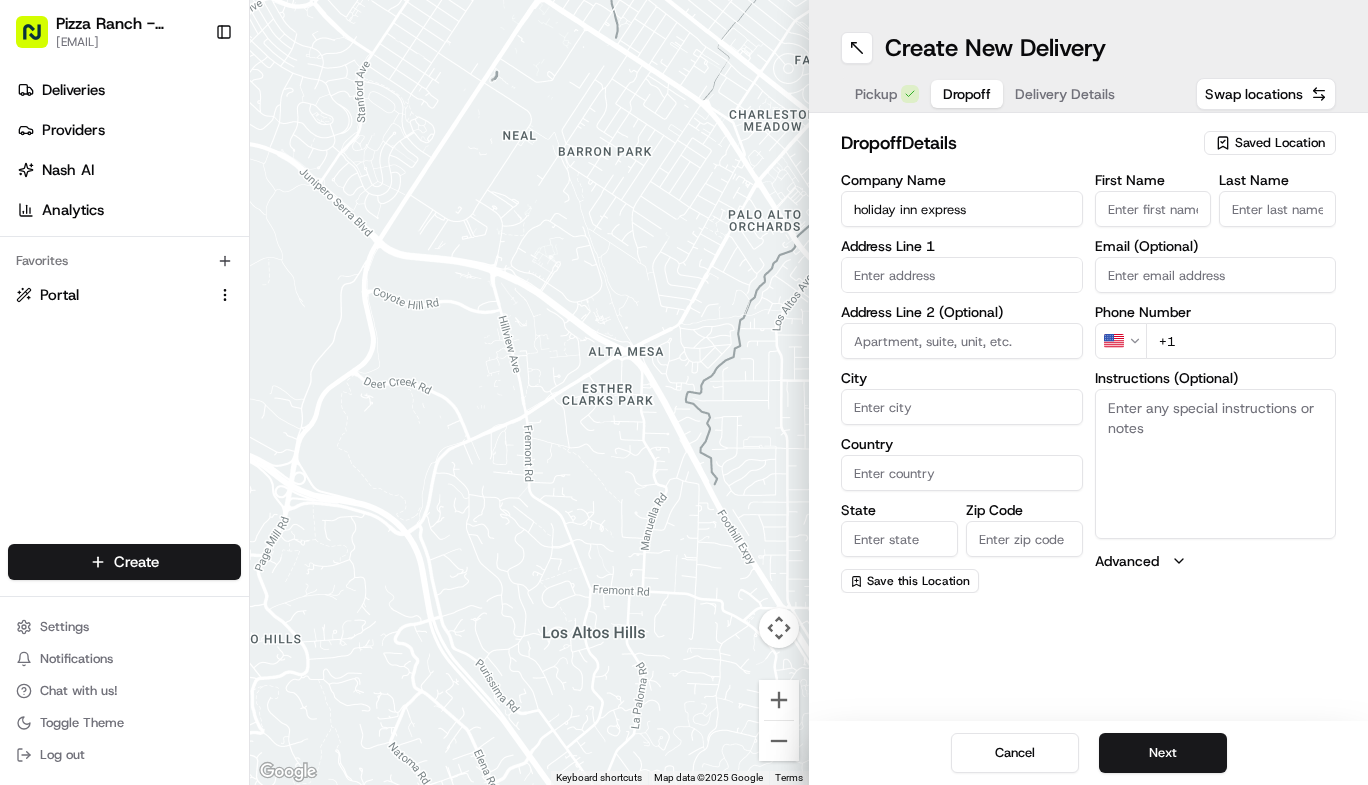 type on "holiday inn express" 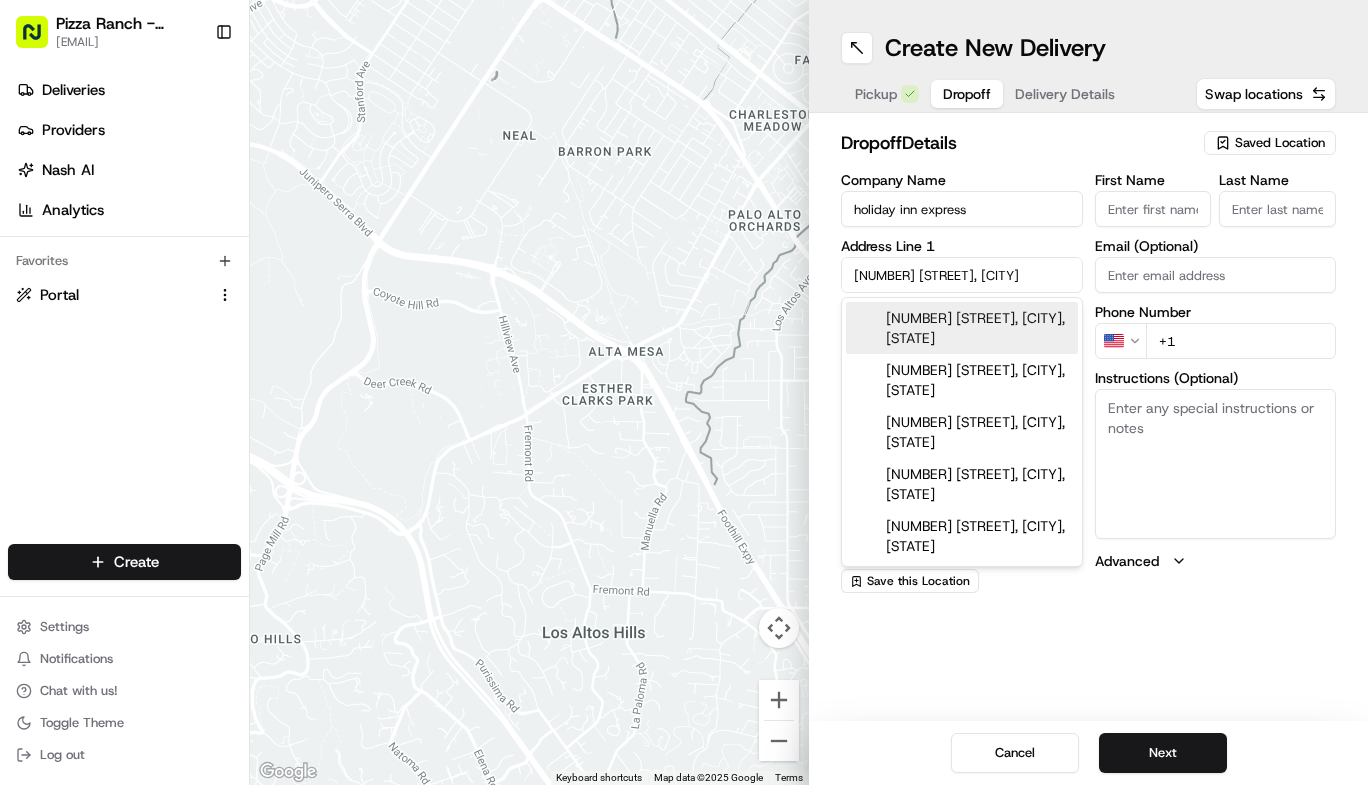 click on "[NUMBER] [STREET], [CITY], [STATE]" at bounding box center [962, 328] 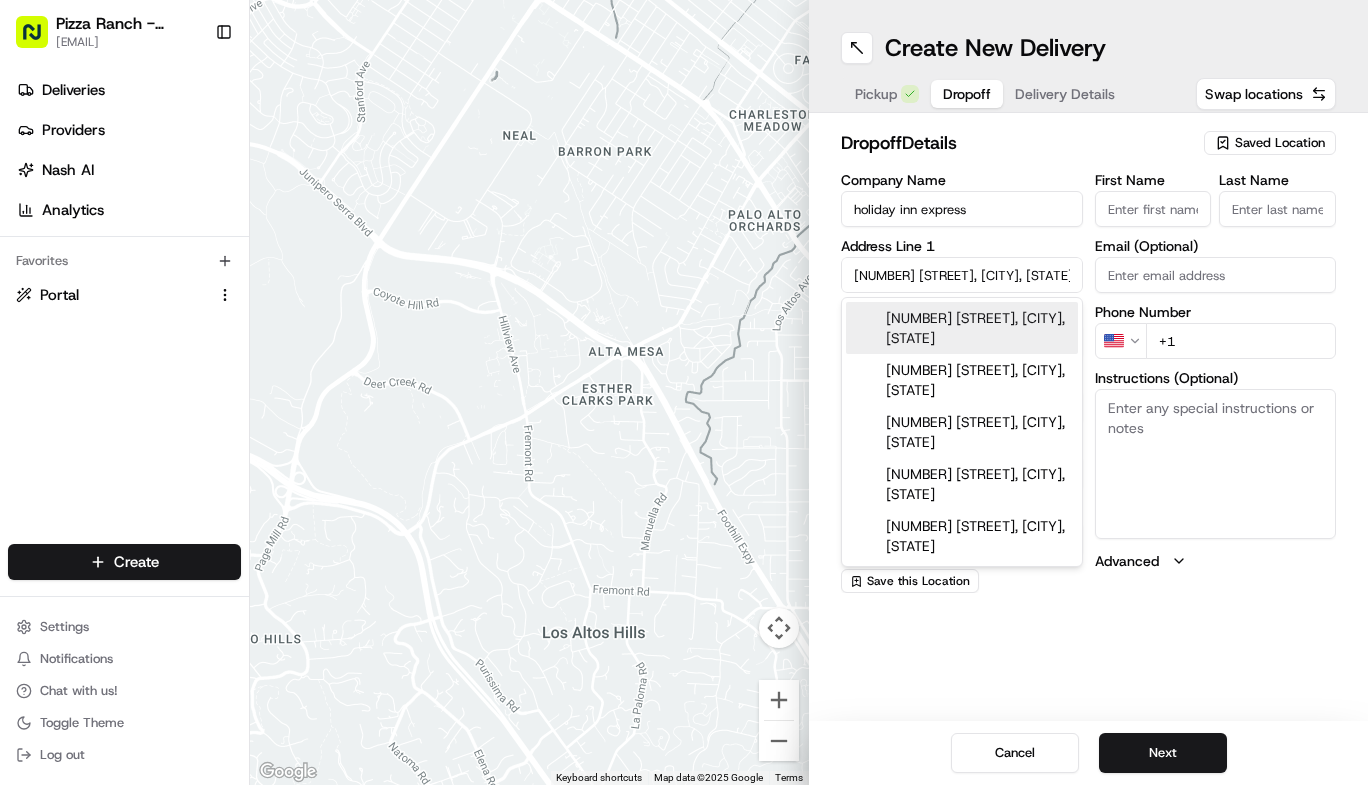 type on "[NUMBER] [STREET], [CITY], [STATE], USA" 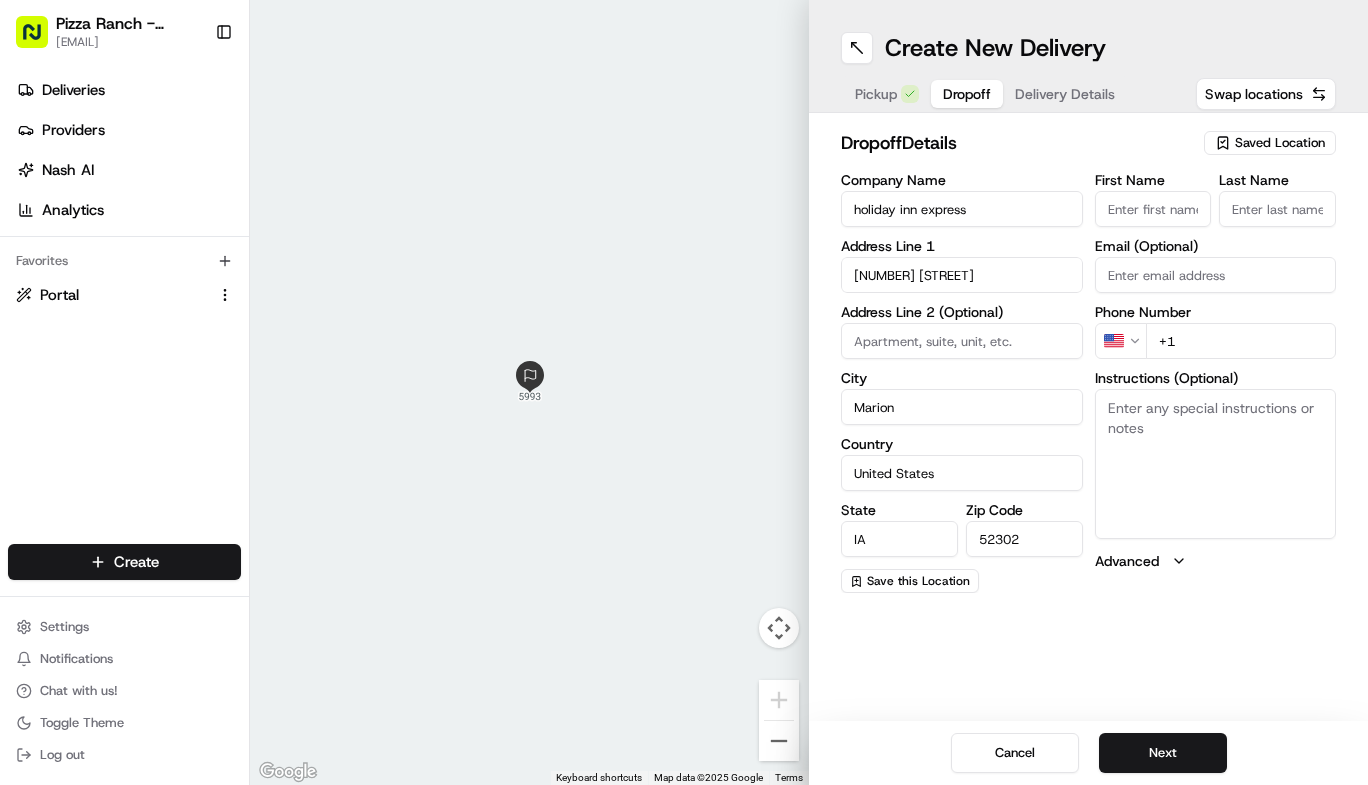click on "First Name" at bounding box center [1153, 209] 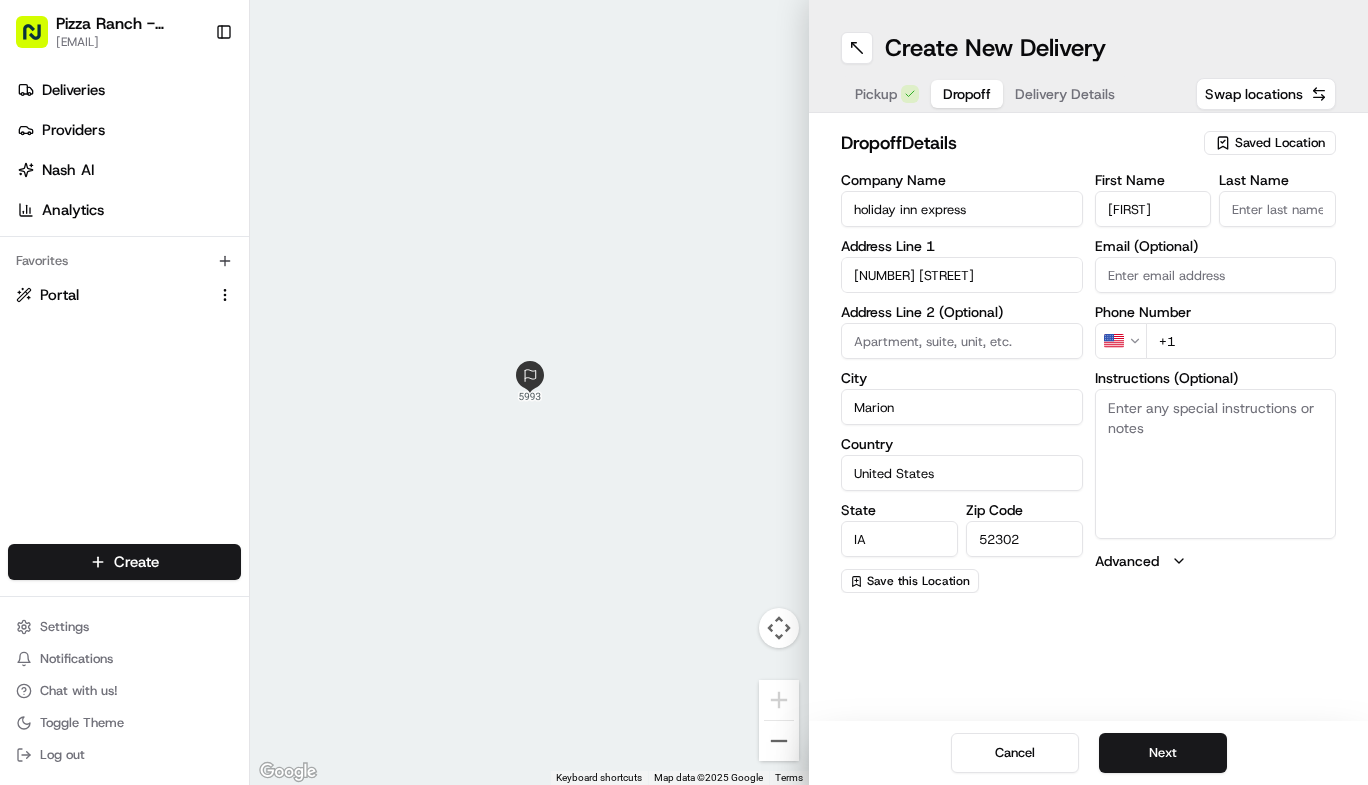 type on "[FIRST]" 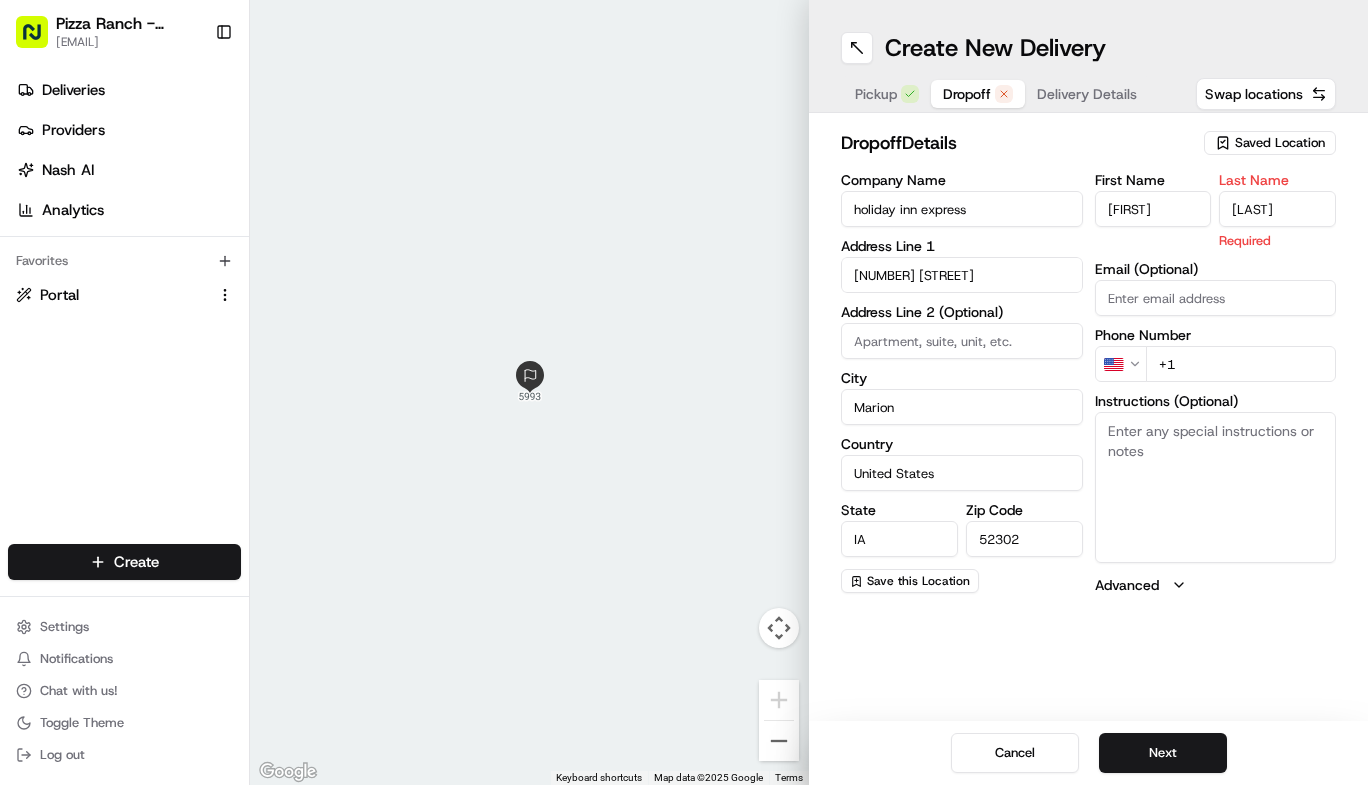 type on "[LAST]" 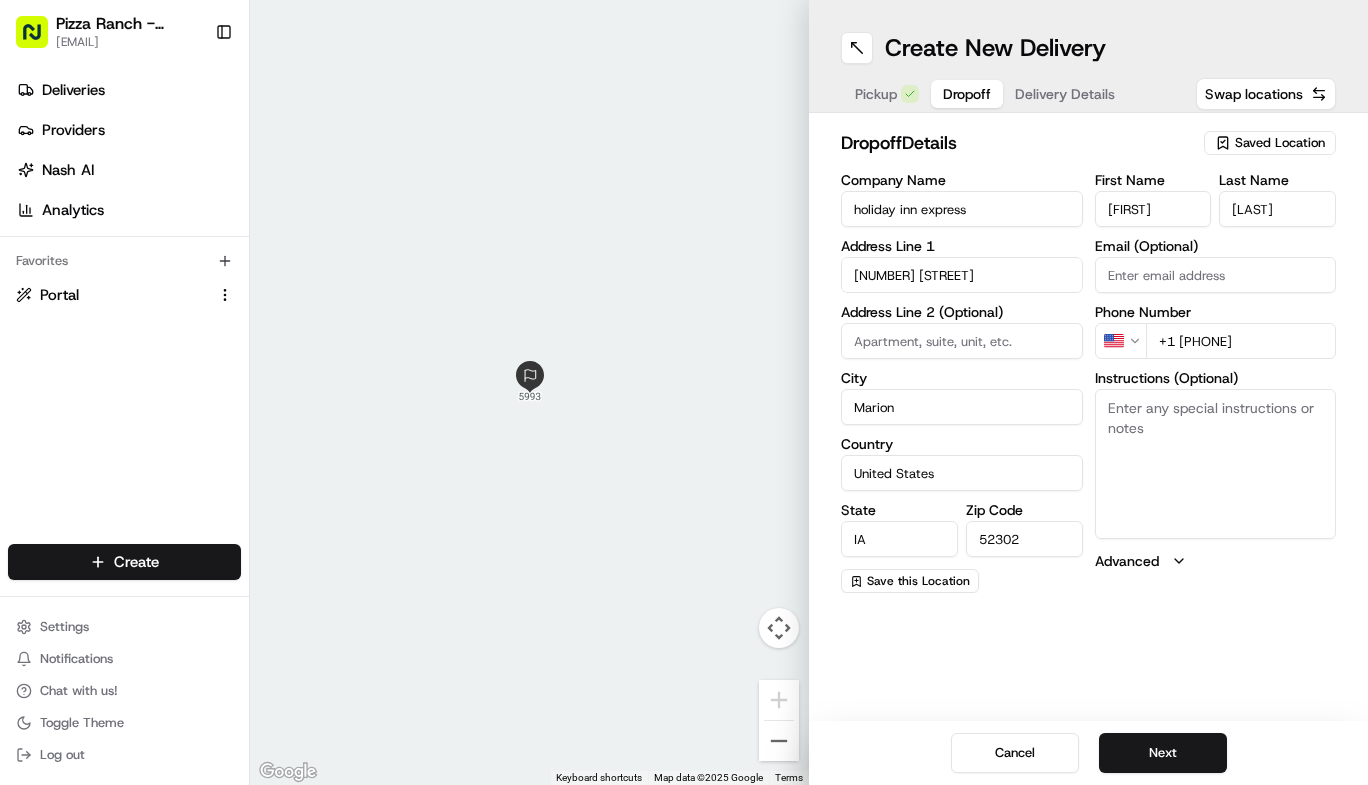 type on "+1 [PHONE]" 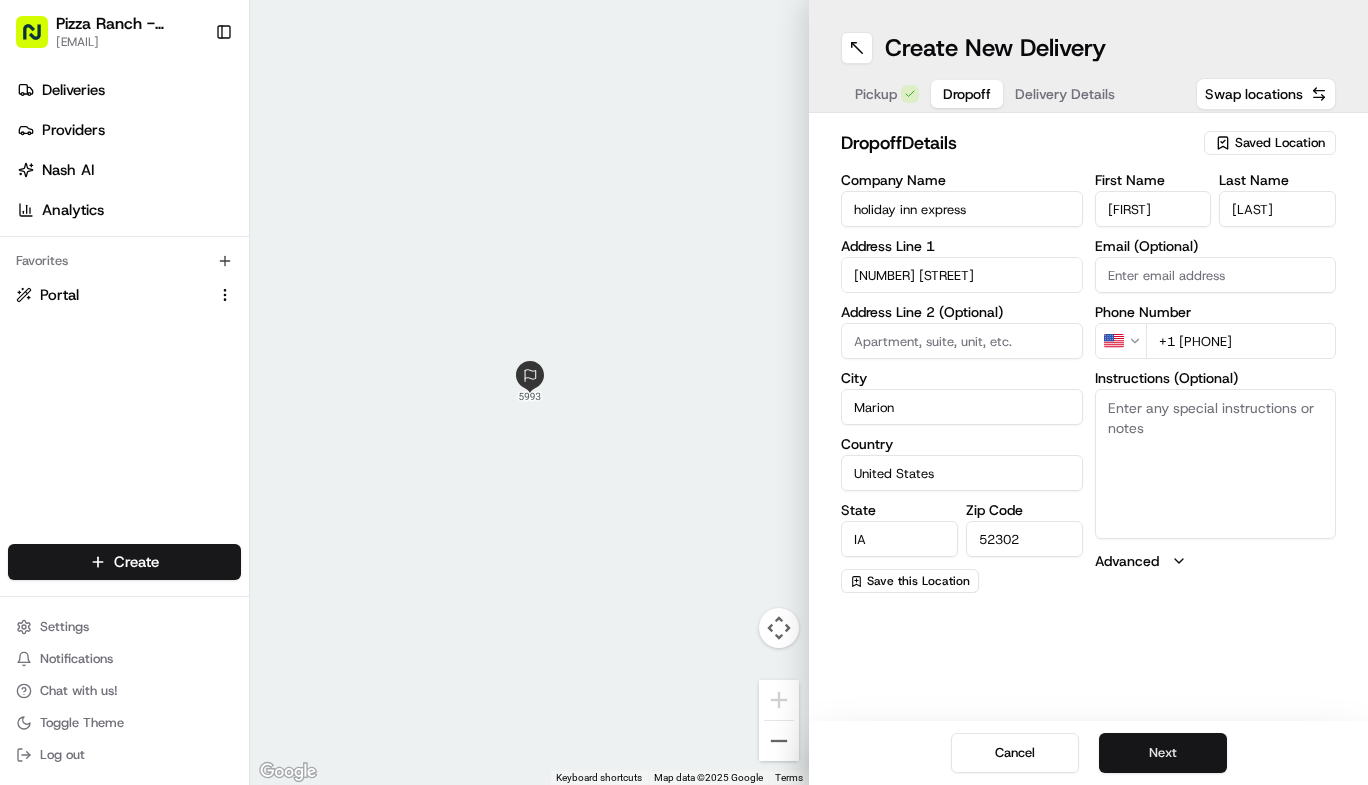 click on "Next" at bounding box center (1163, 753) 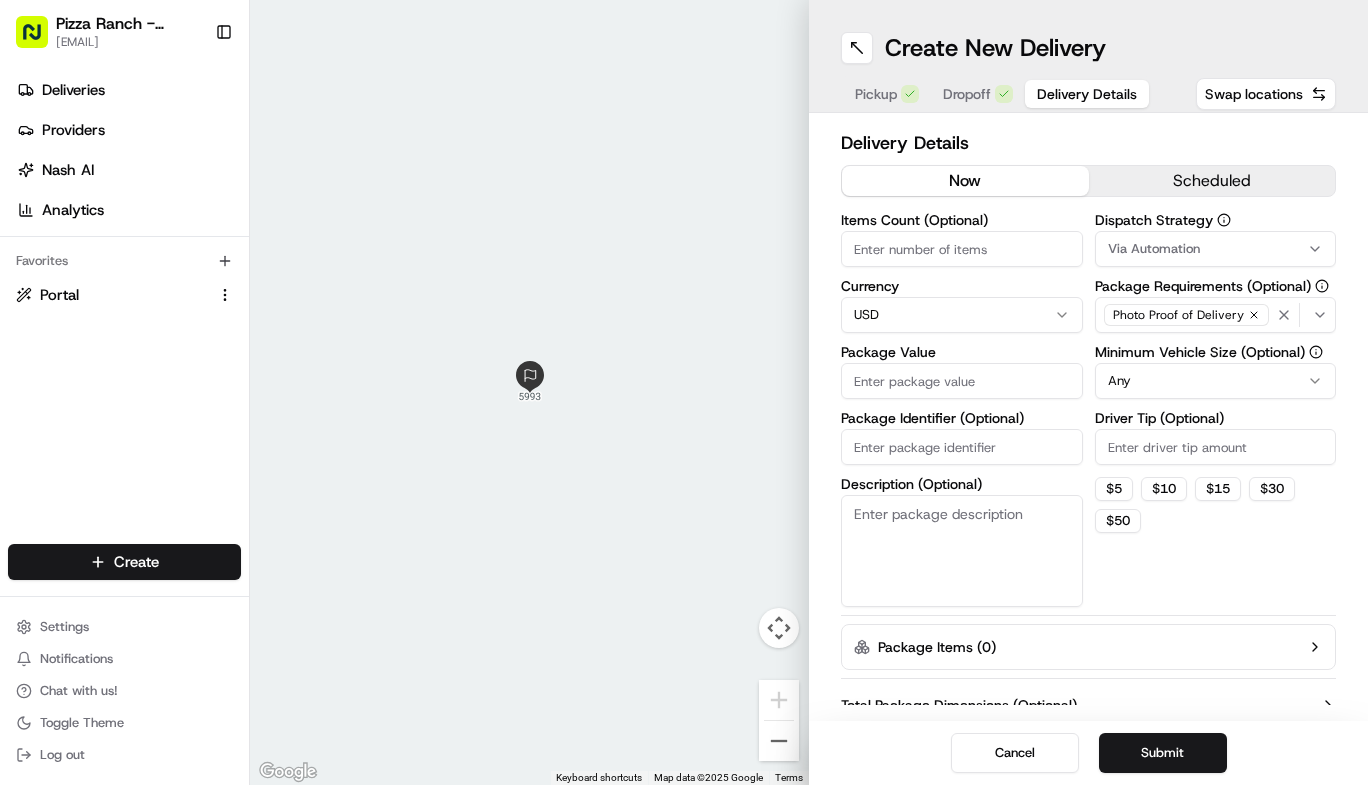 click on "Description (Optional)" at bounding box center (962, 551) 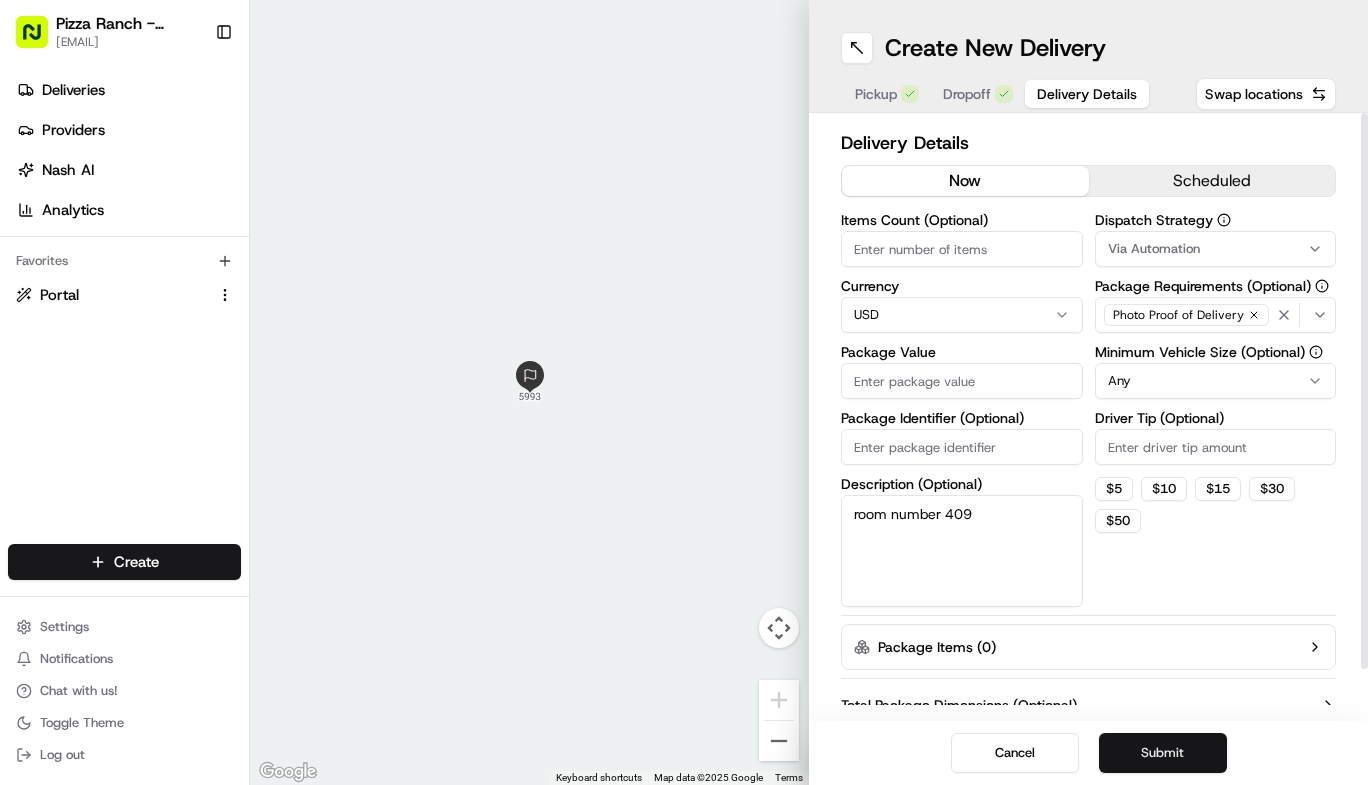 type on "room number 409" 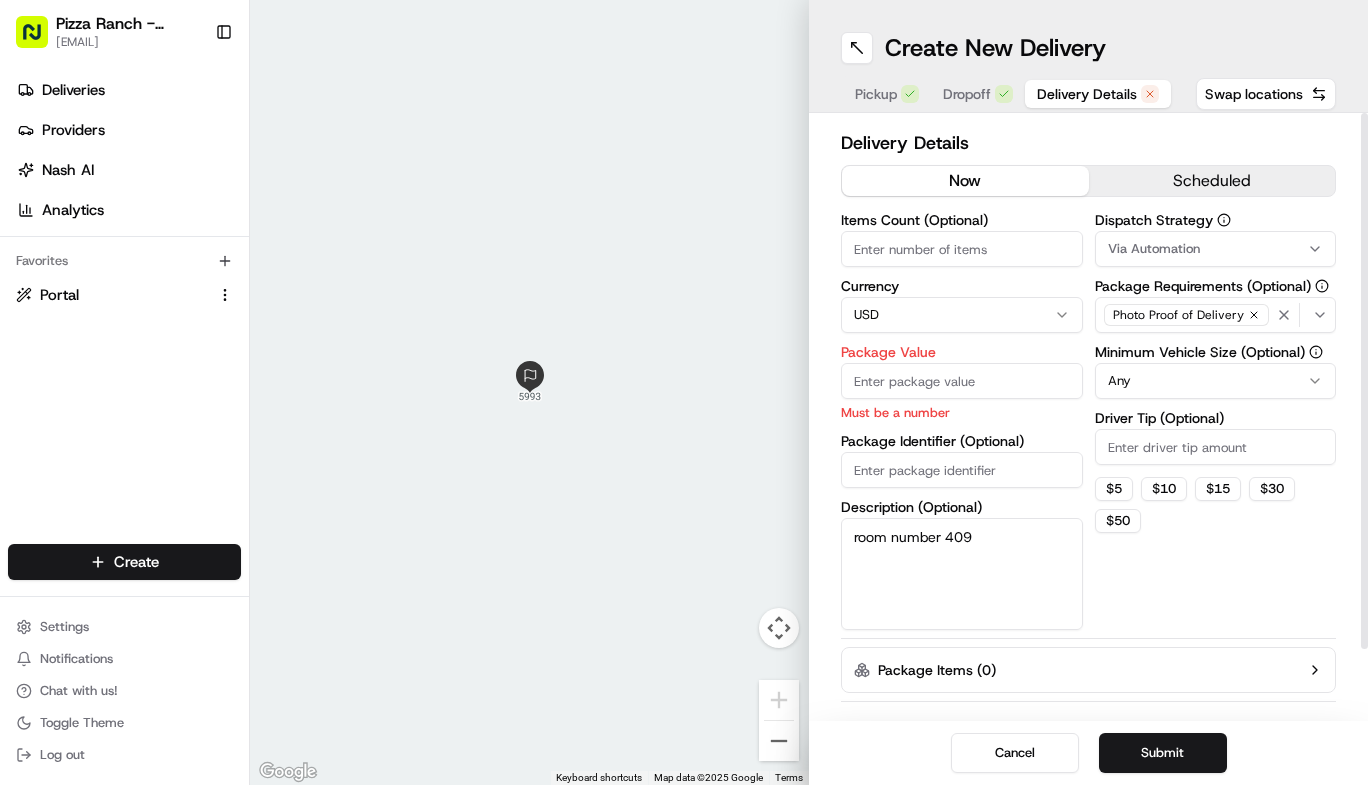 click on "Package Value" at bounding box center (962, 381) 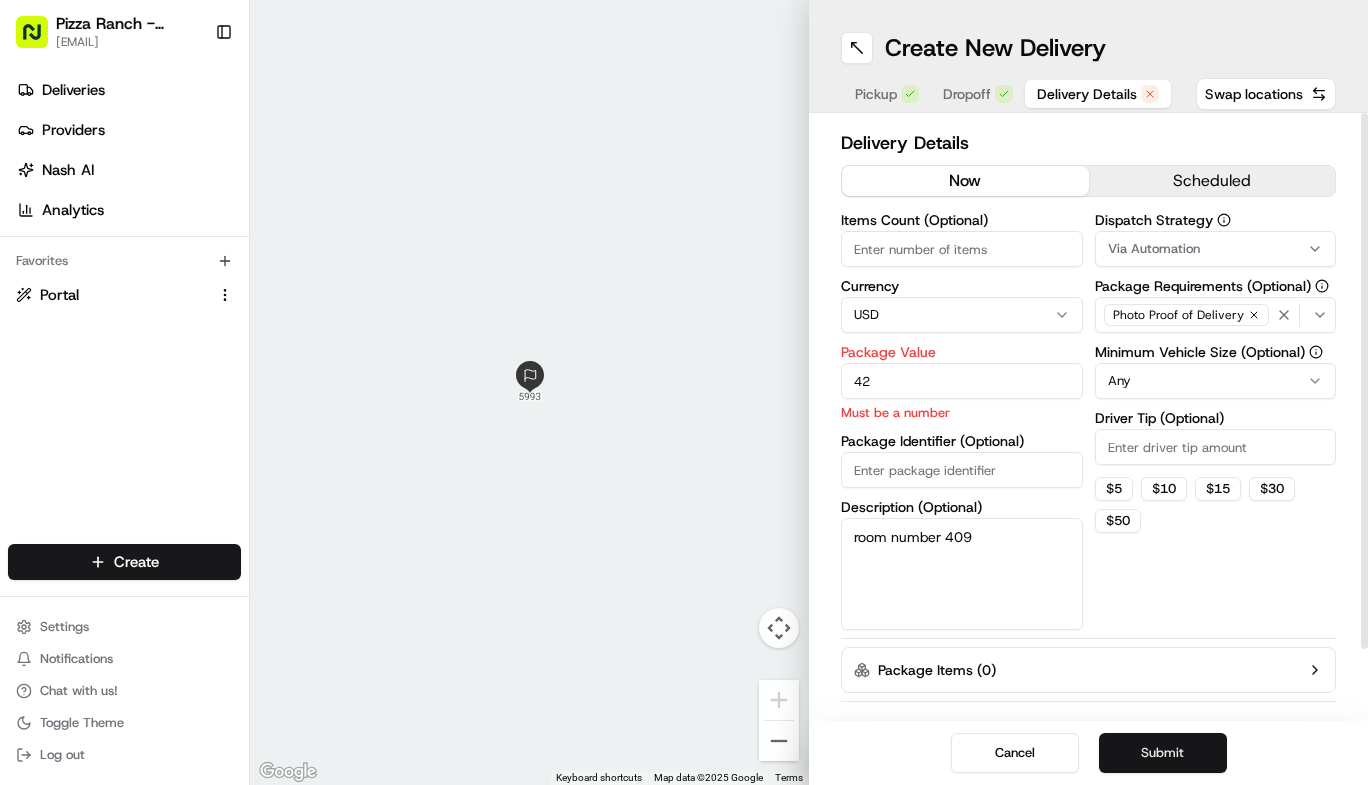 type on "42" 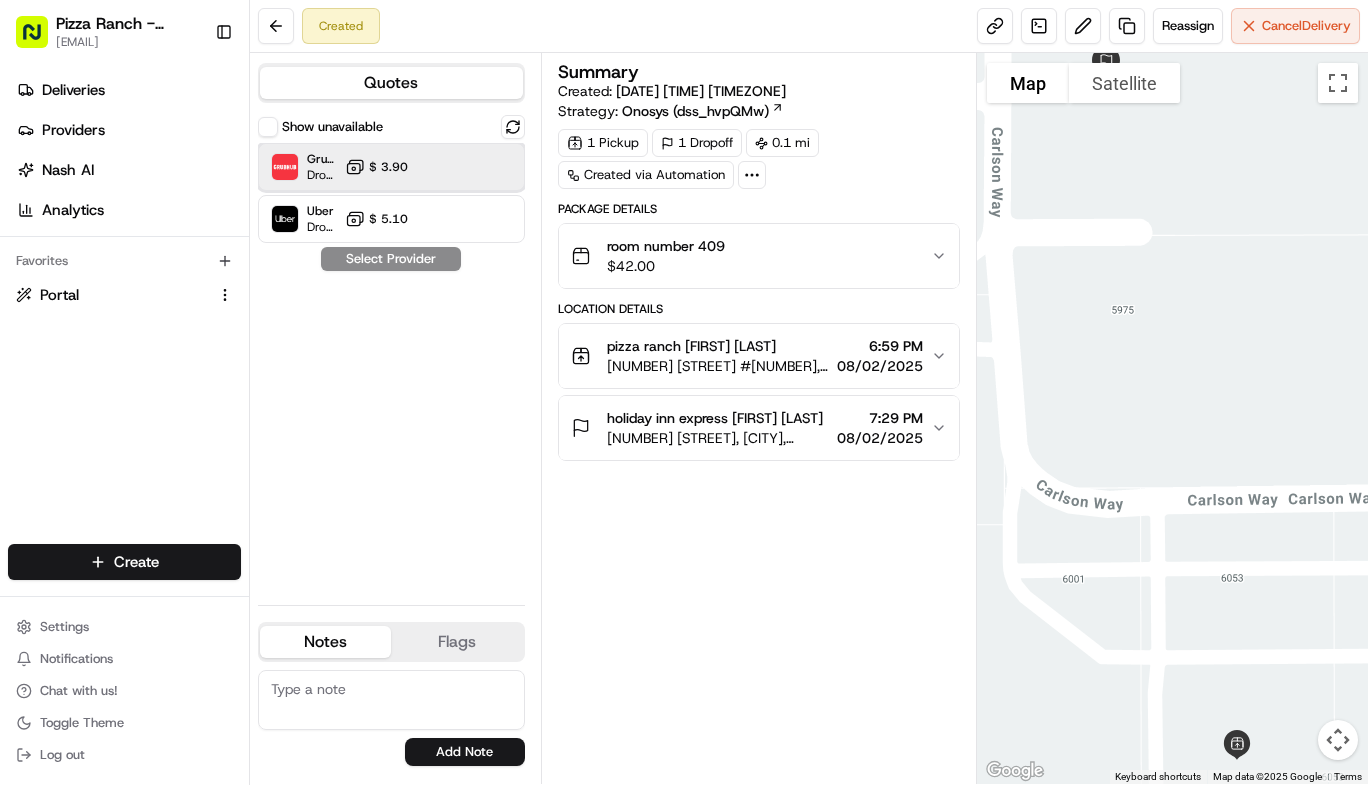 click on "Grubhub Dropoff ETA   17 minutes $   3.90" at bounding box center [391, 167] 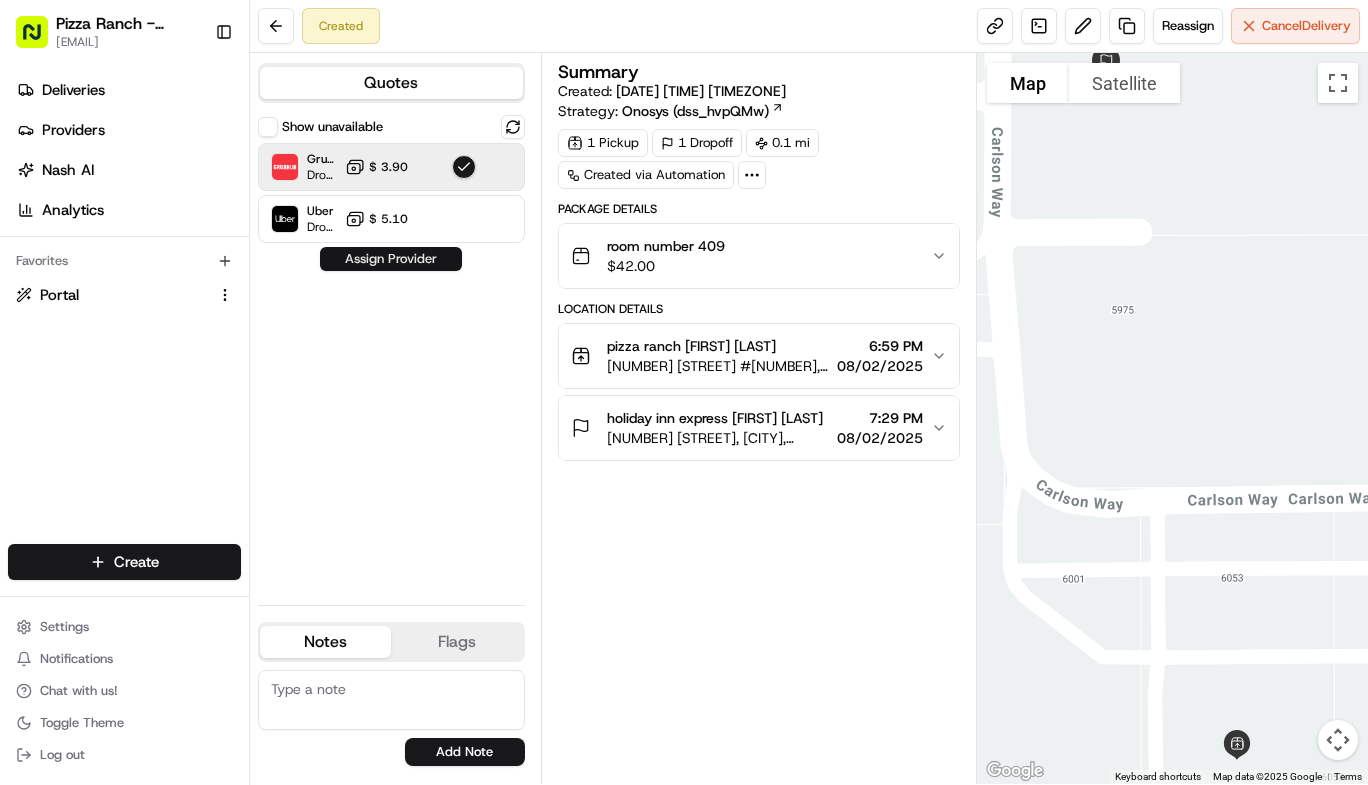 click on "Assign Provider" at bounding box center [391, 259] 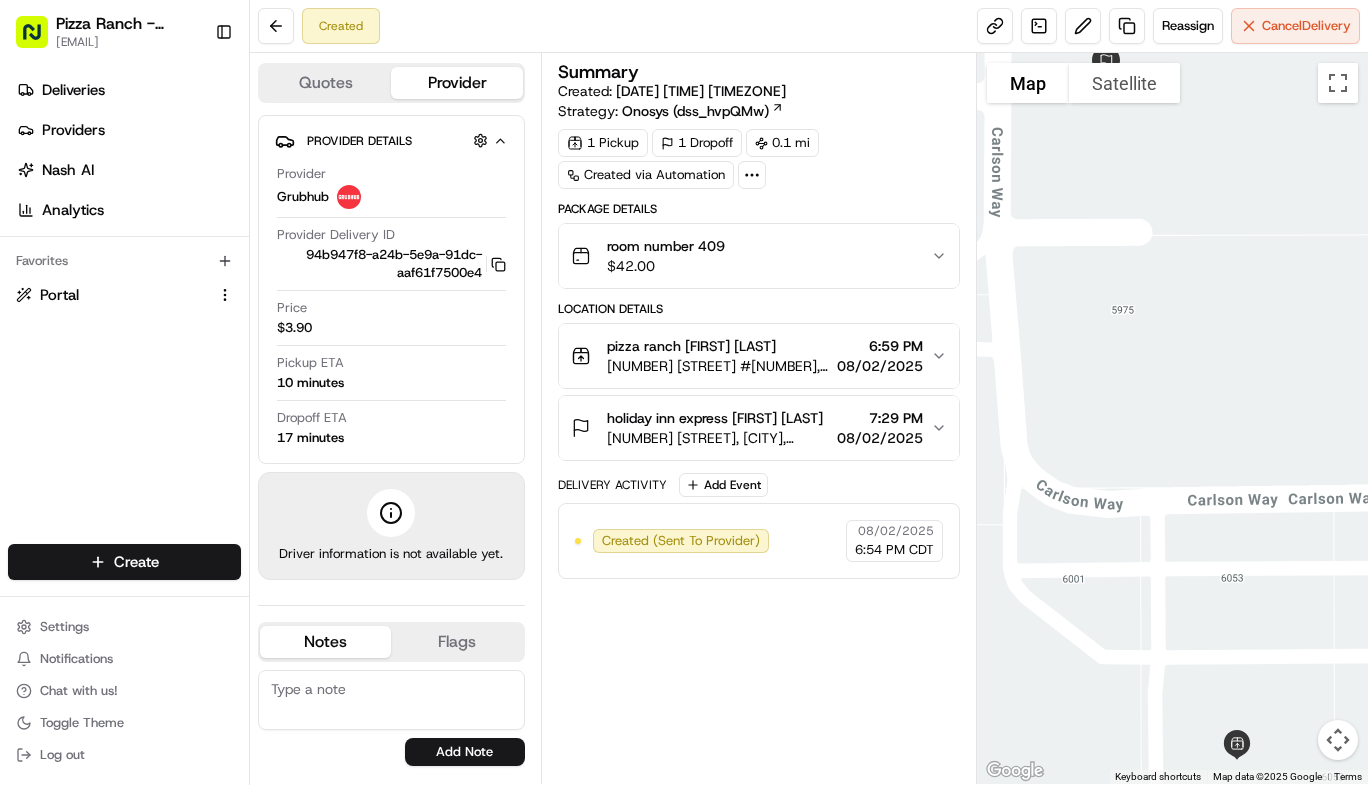 click at bounding box center (391, 700) 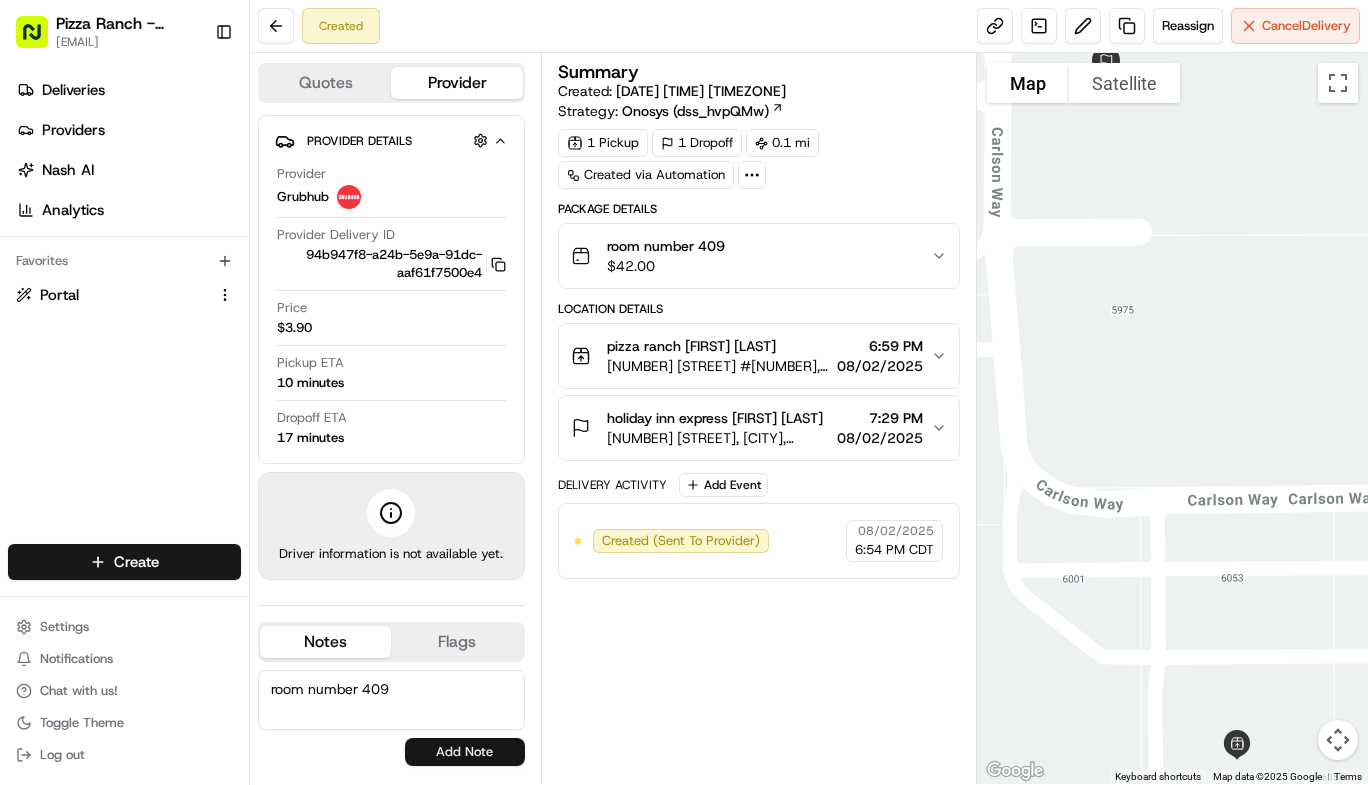 type on "room number 409" 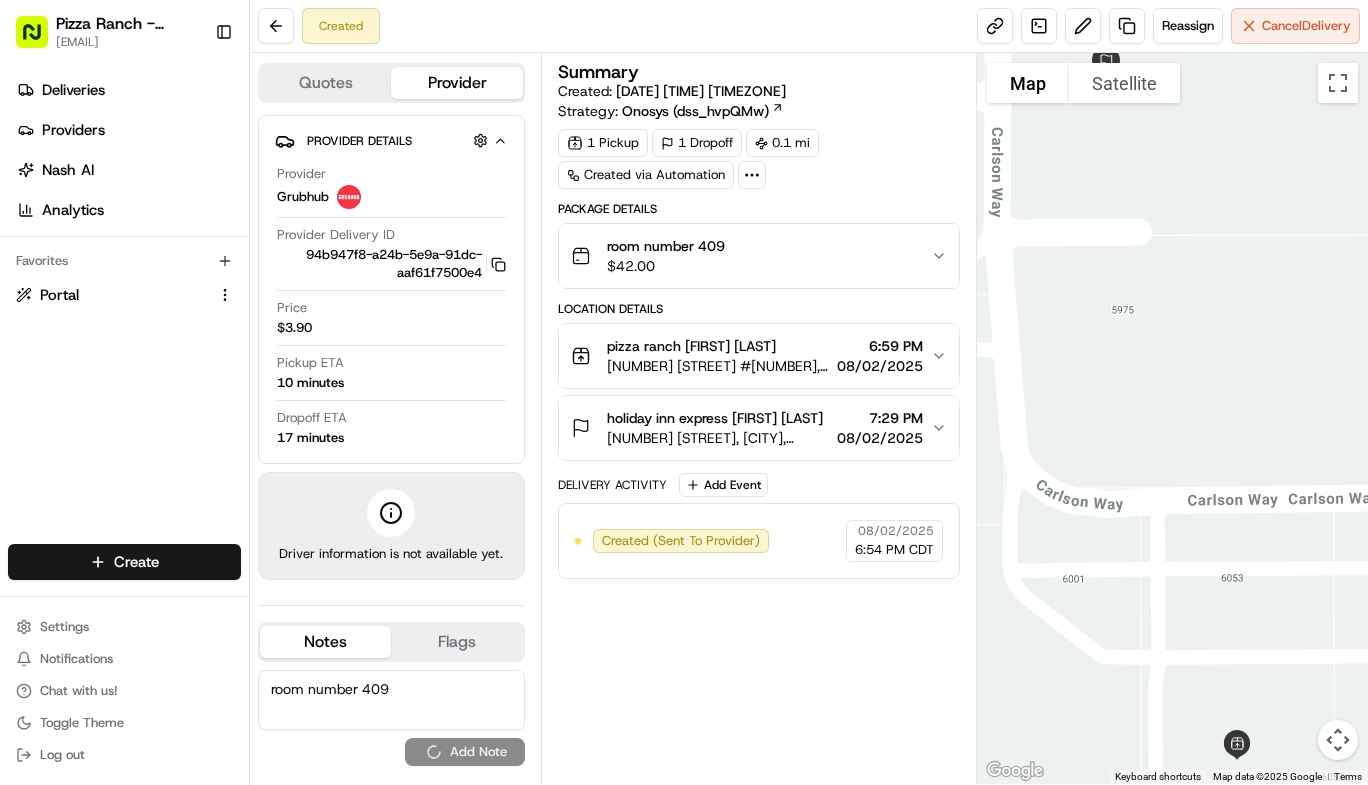 type 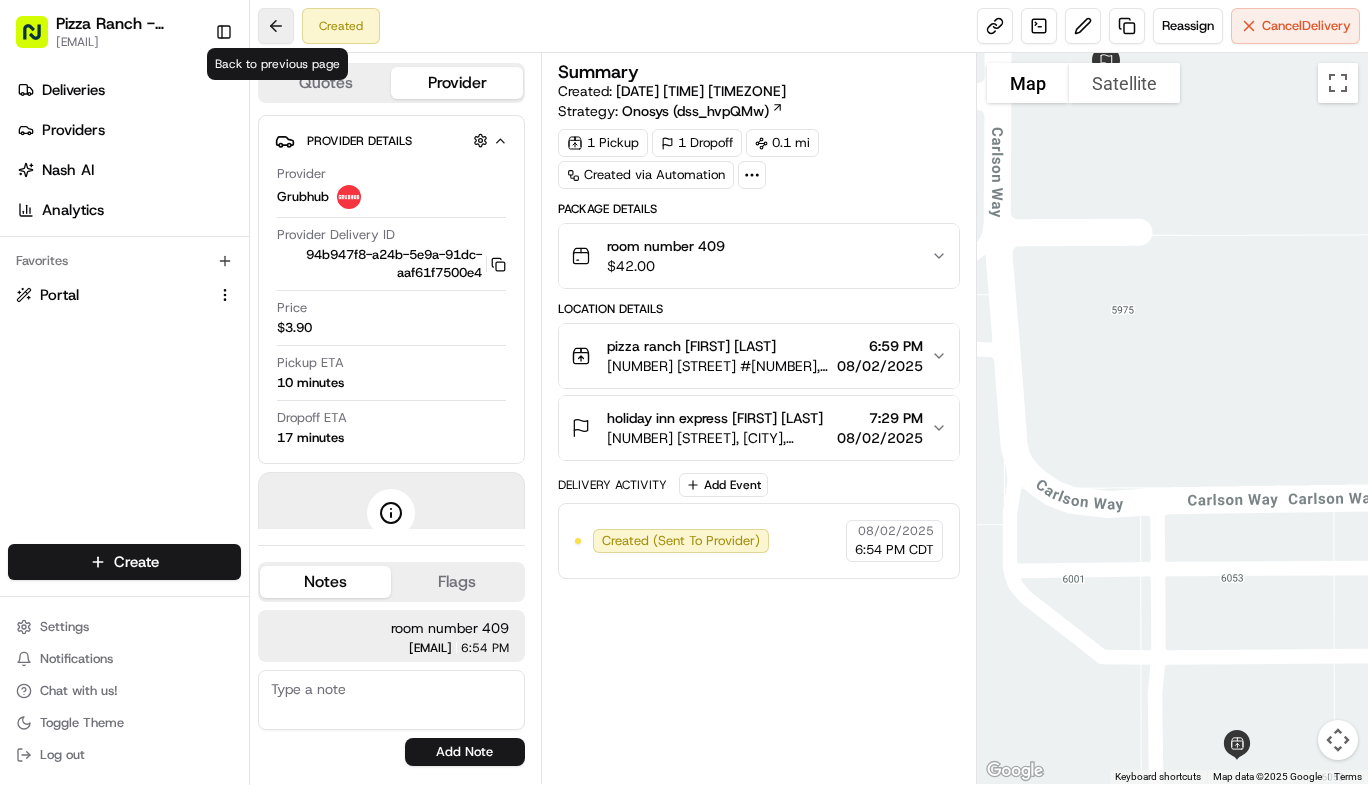 click at bounding box center [276, 26] 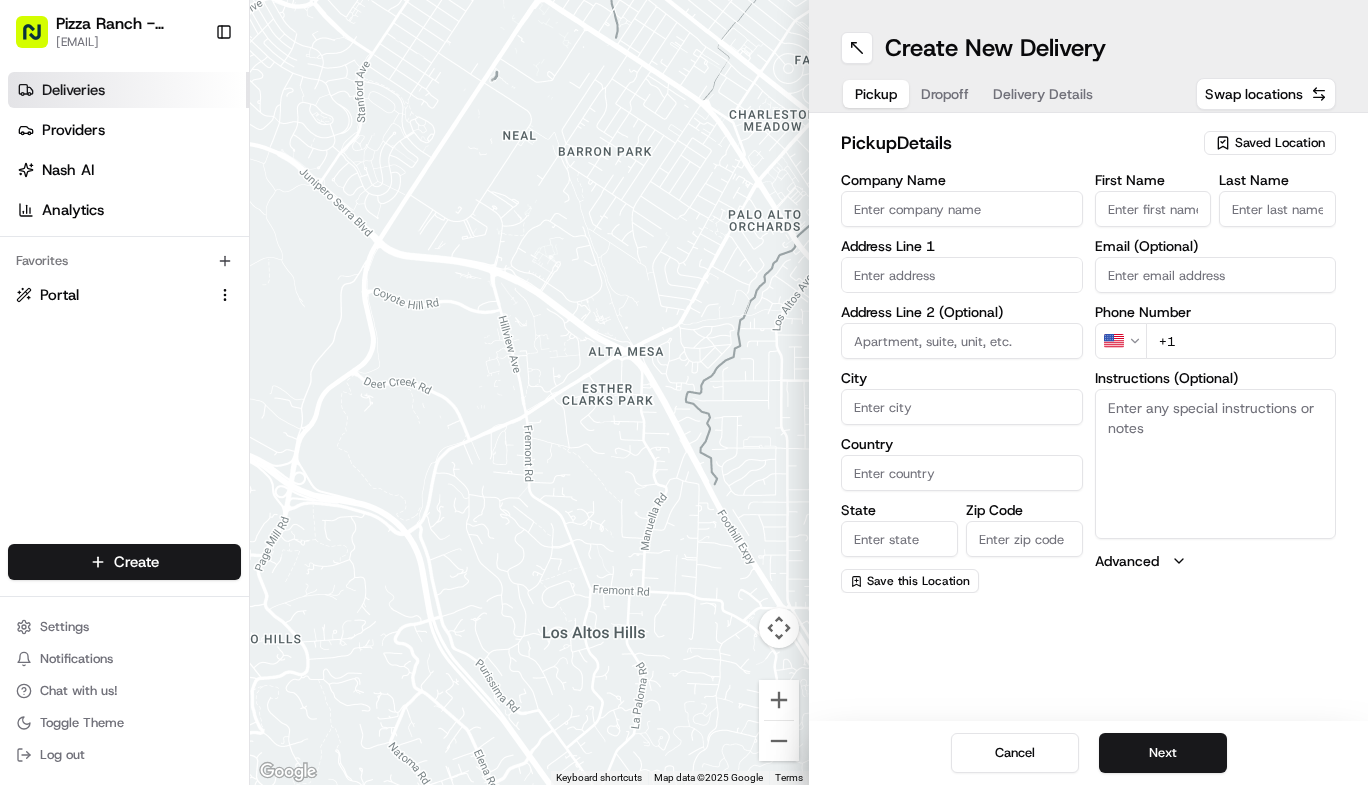 click on "Deliveries" at bounding box center (128, 90) 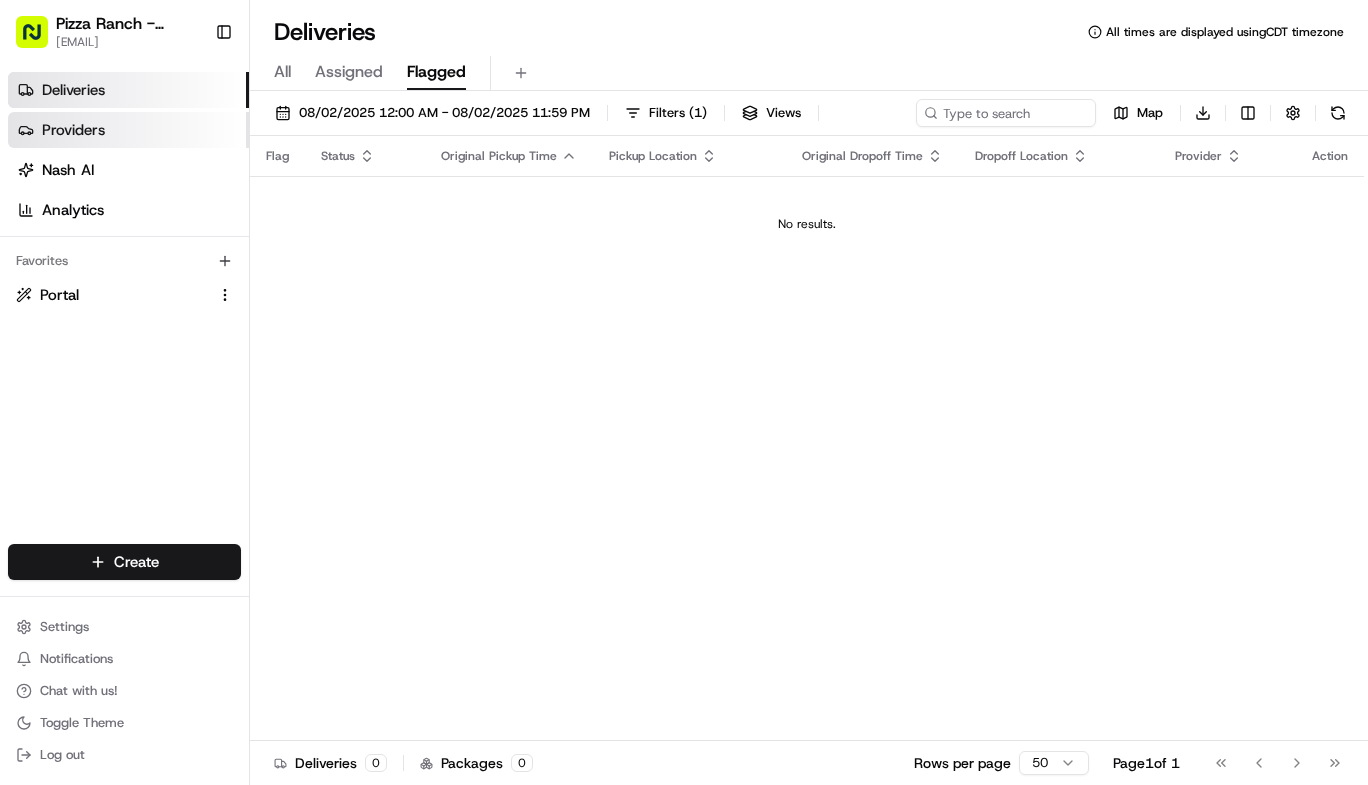 click on "Providers" at bounding box center (128, 130) 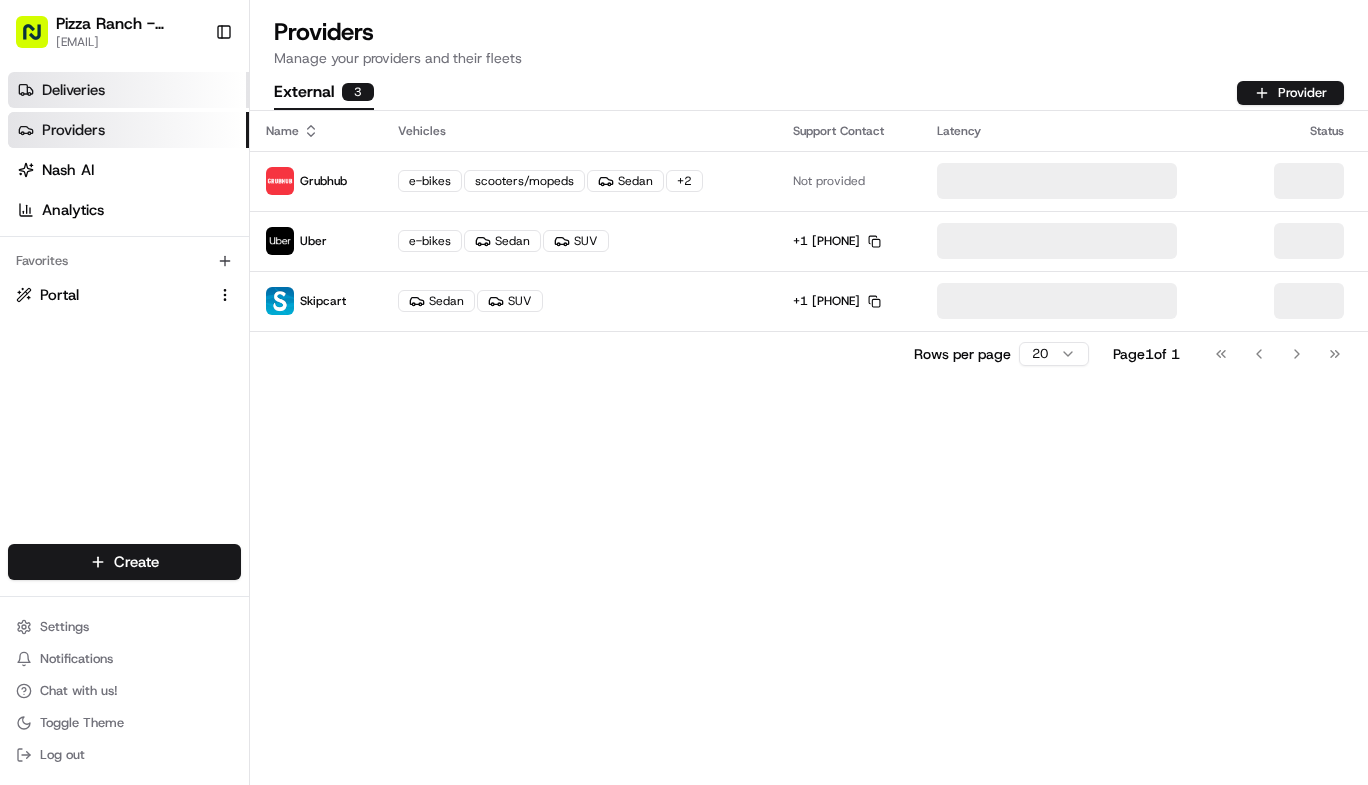 click on "Deliveries" at bounding box center [128, 90] 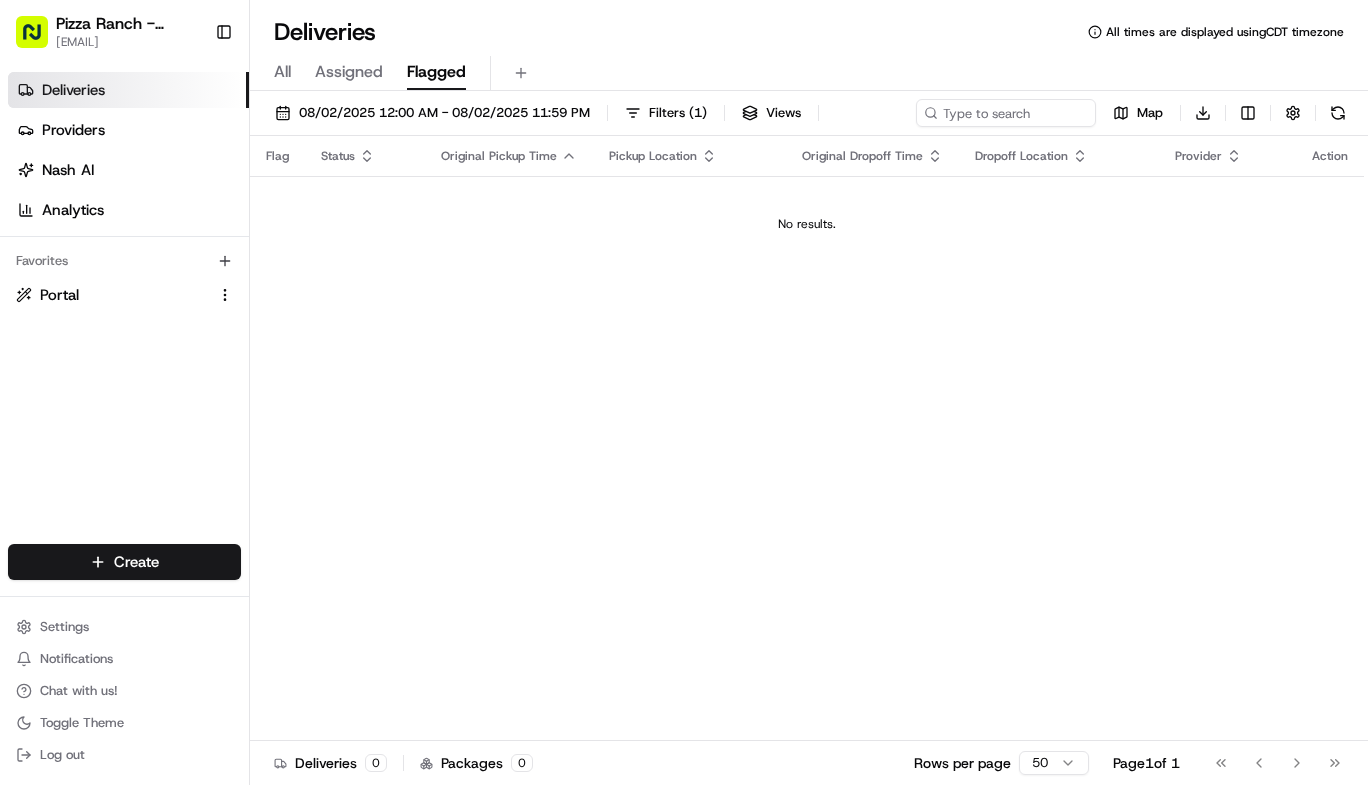 click on "Assigned" at bounding box center (349, 72) 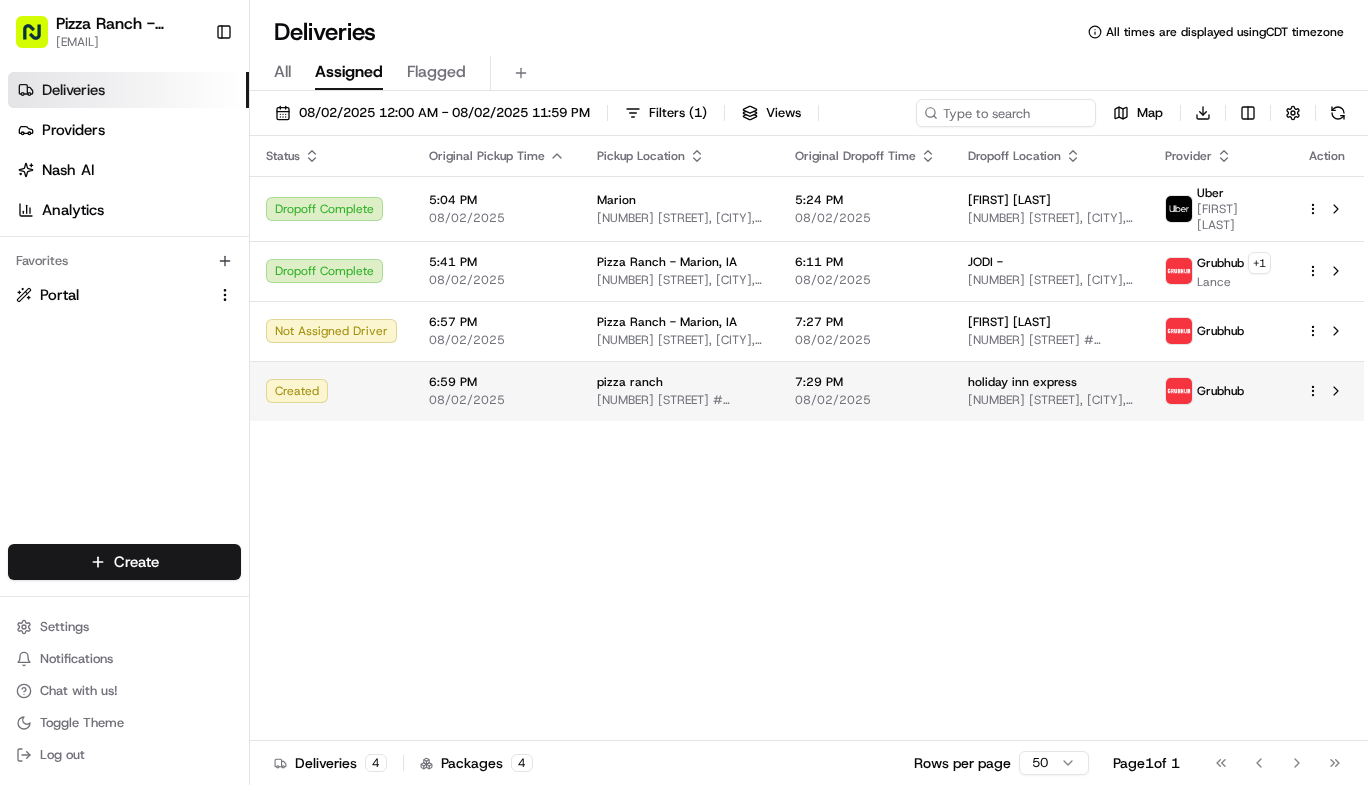 click on "Pizza Ranch - Marion, IA [EMAIL] Toggle Sidebar Deliveries Providers Nash AI Analytics Favorites Portal Main Menu Members & Organization Organization Users Roles Preferences Customization Tracking Orchestration Automations Dispatch Strategy Locations Pickup Locations Dropoff Locations Billing Billing Refund Requests Integrations Notification Triggers Webhooks API Keys Request Logs Create Settings Notifications Chat with us! Toggle Theme Log out Deliveries All times are displayed using CDT timezone All Assigned Flagged 08/02/2025 12:00 AM - 08/02/2025 11:59 PM Filters ( 1 ) Views Map Download Status Original Pickup Time Pickup Location Original Dropoff Time Dropoff Location Provider Action Dropoff Complete 5:04 PM 08/02/2025 Marion [NUMBER] [STREET], [CITY], [STATE] 5:24 PM 08/02/2025 [FIRST] [LAST] [NUMBER] [STREET], [CITY], [STATE] Uber [FIRST] [LAST] Dropoff Complete 5:41 PM 08/02/2025 Pizza Ranch - Marion, IA [NUMBER] [STREET], [CITY], [STATE] 6:11 PM 08/02/2025 + 1" at bounding box center (684, 392) 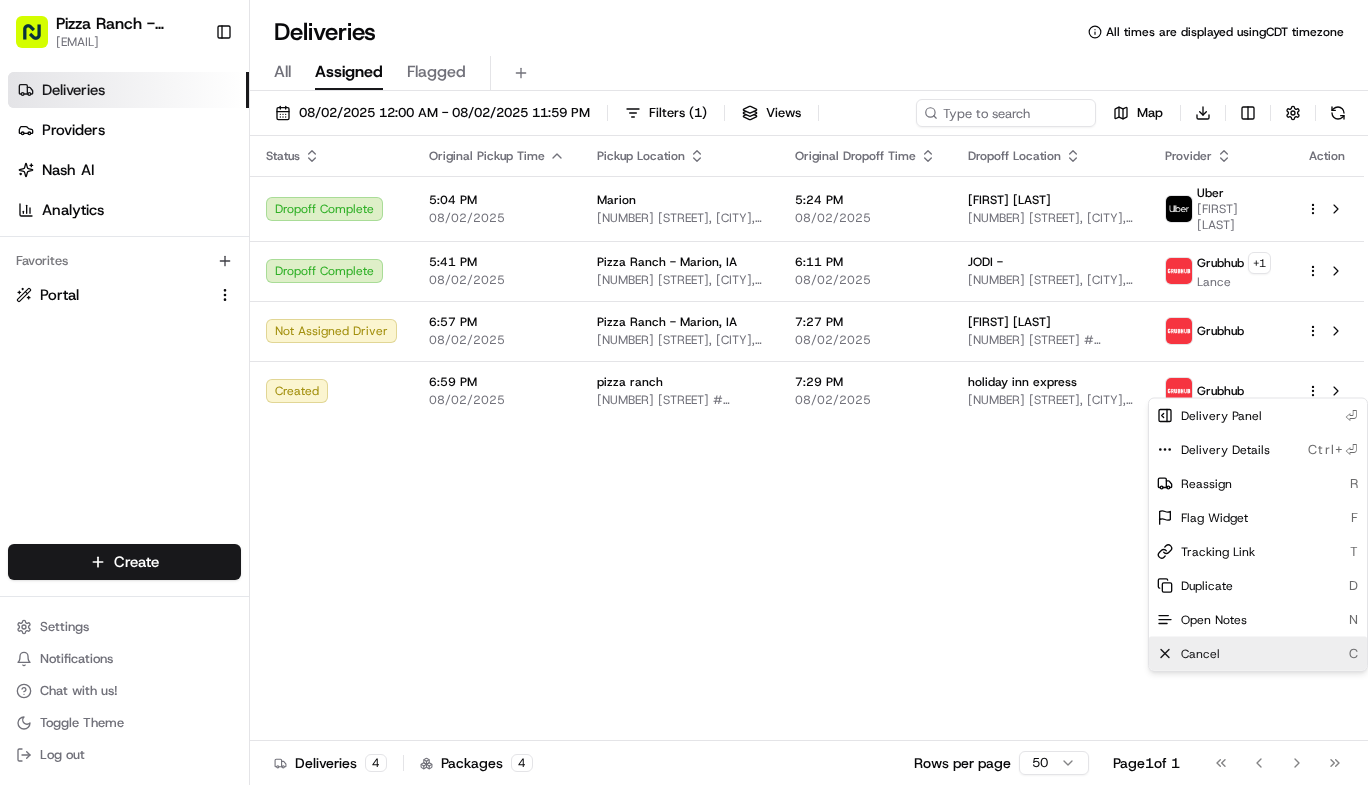 click on "Cancel C" at bounding box center [1258, 654] 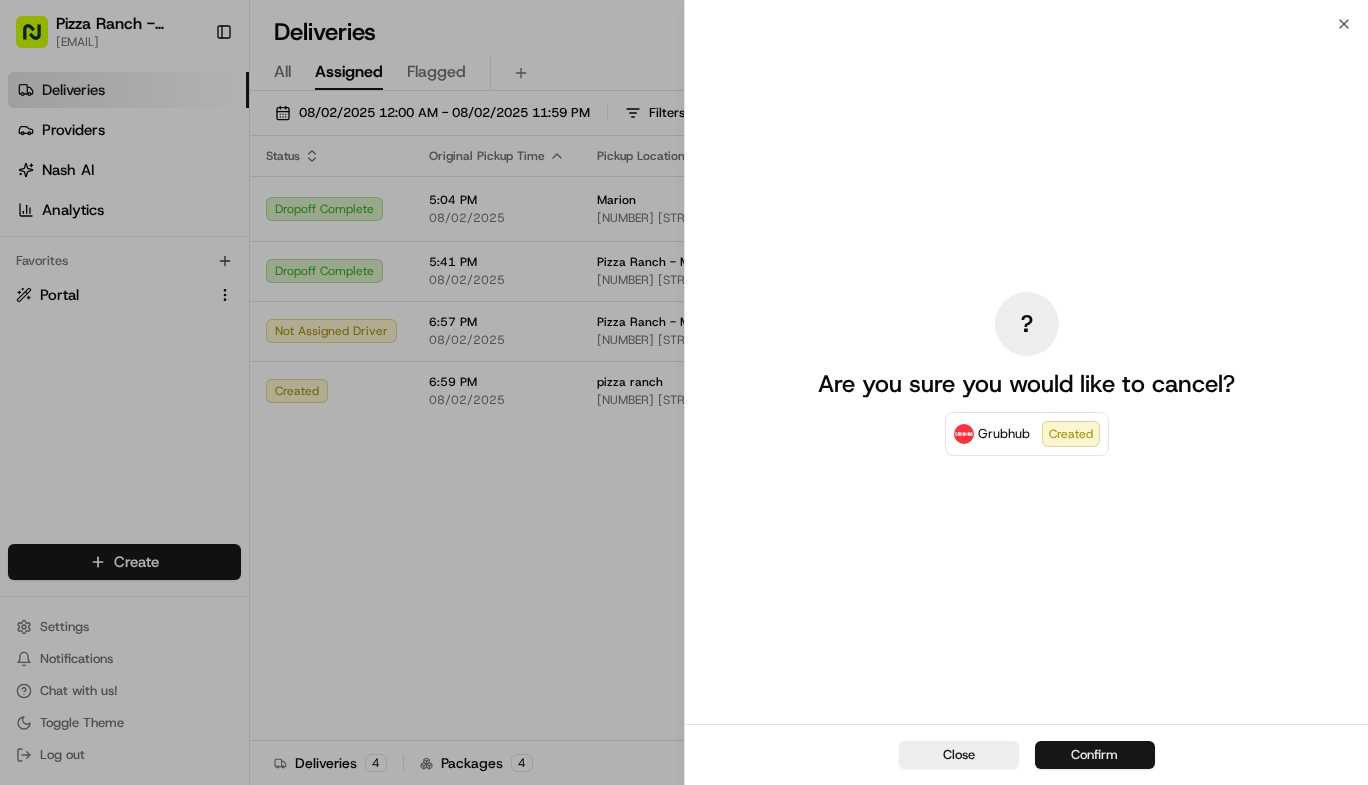 click on "Confirm" at bounding box center (1095, 755) 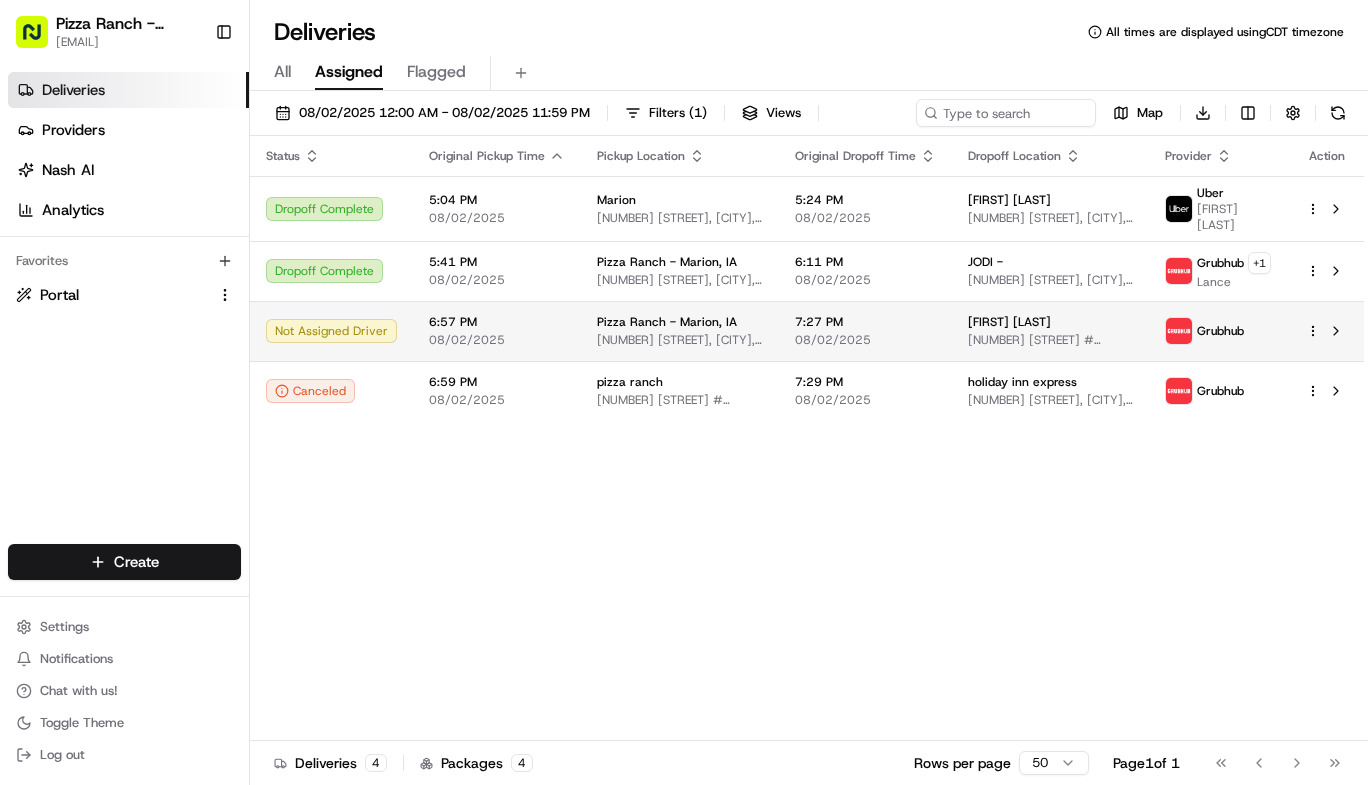 click on "Not Assigned Driver" at bounding box center [331, 331] 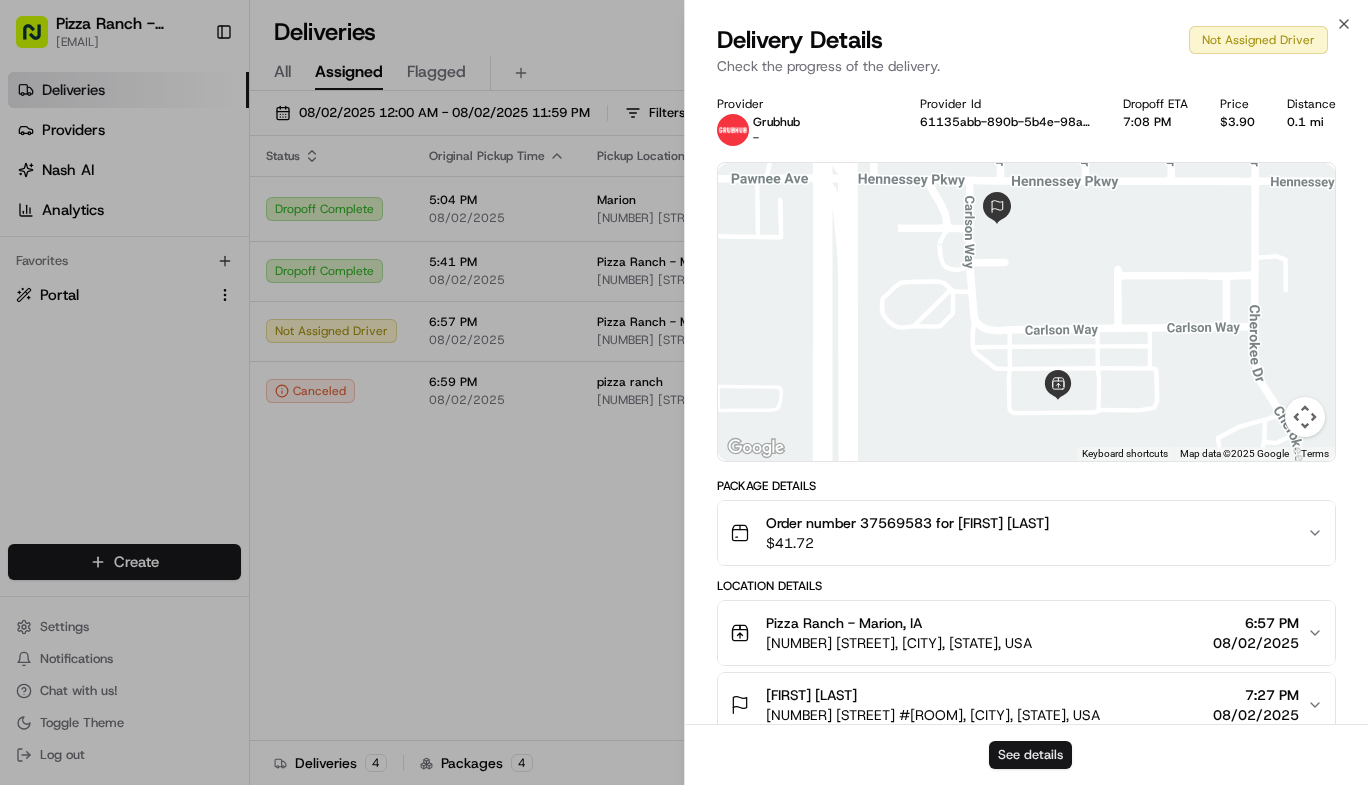 click on "See details" at bounding box center (1030, 755) 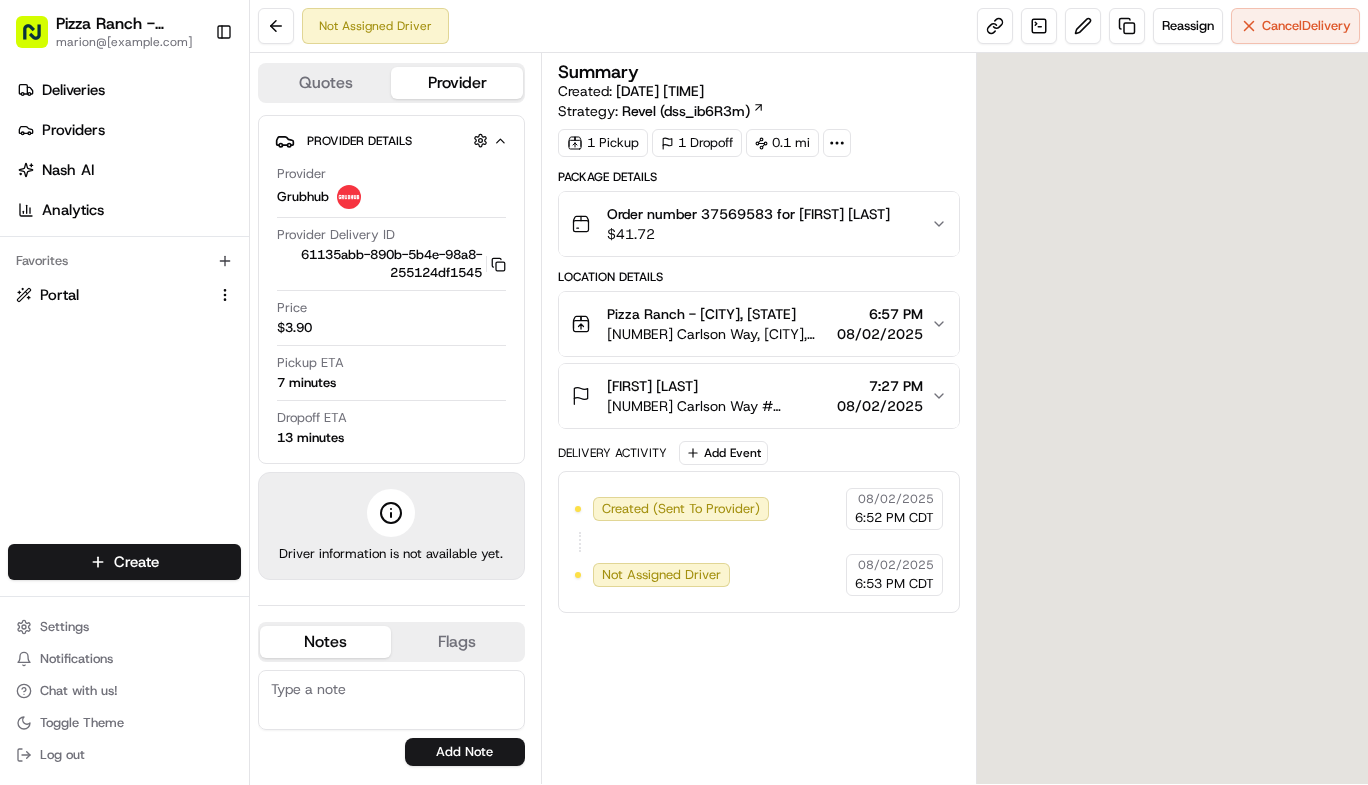scroll, scrollTop: 0, scrollLeft: 0, axis: both 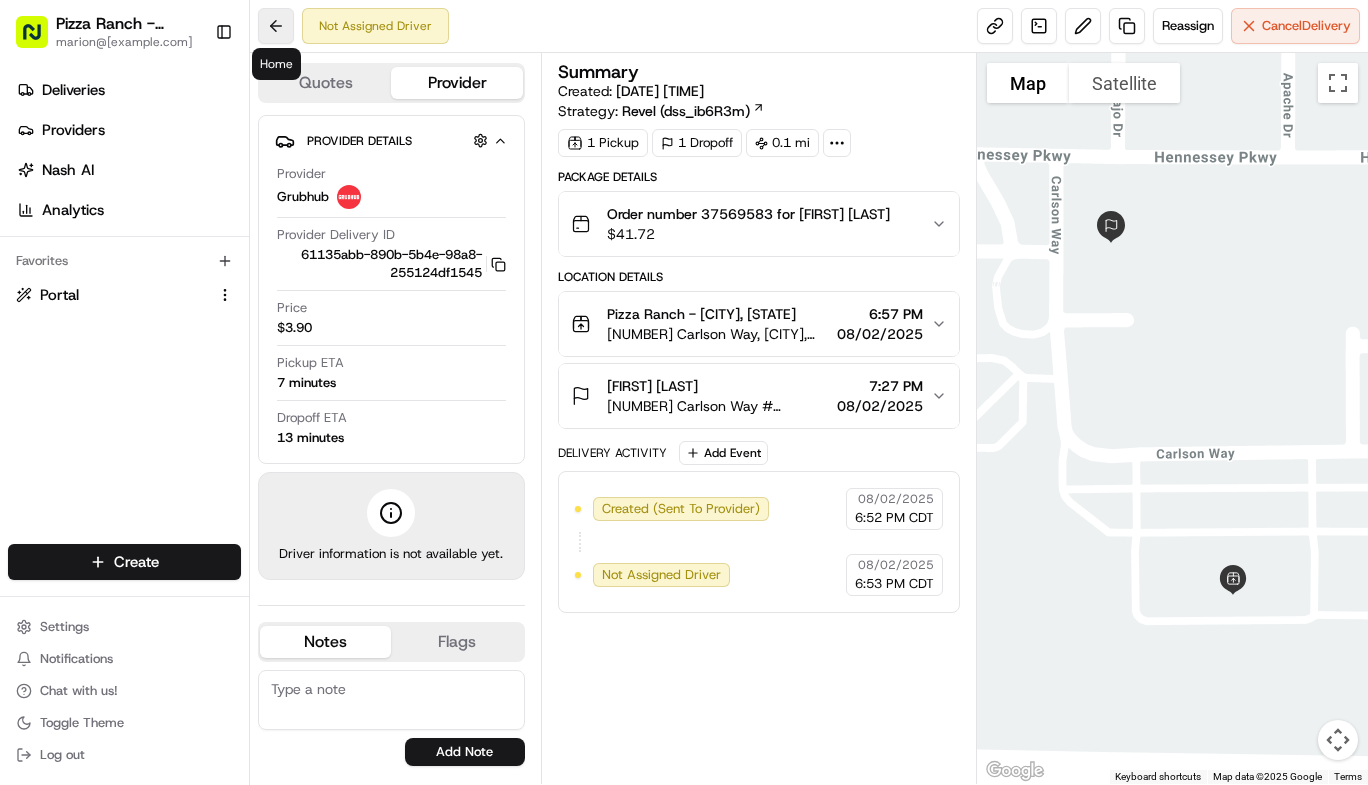 click at bounding box center (276, 26) 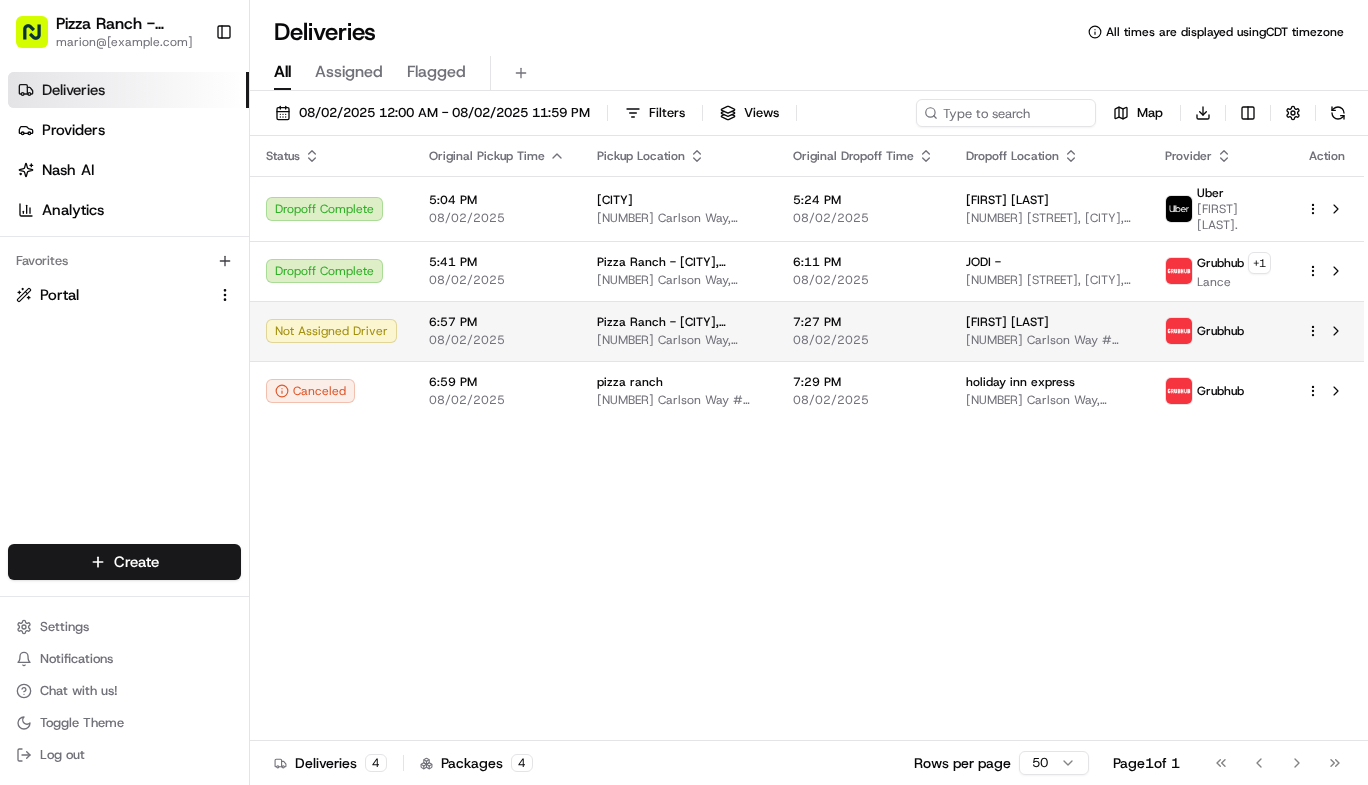 click on "Not Assigned Driver" at bounding box center (331, 331) 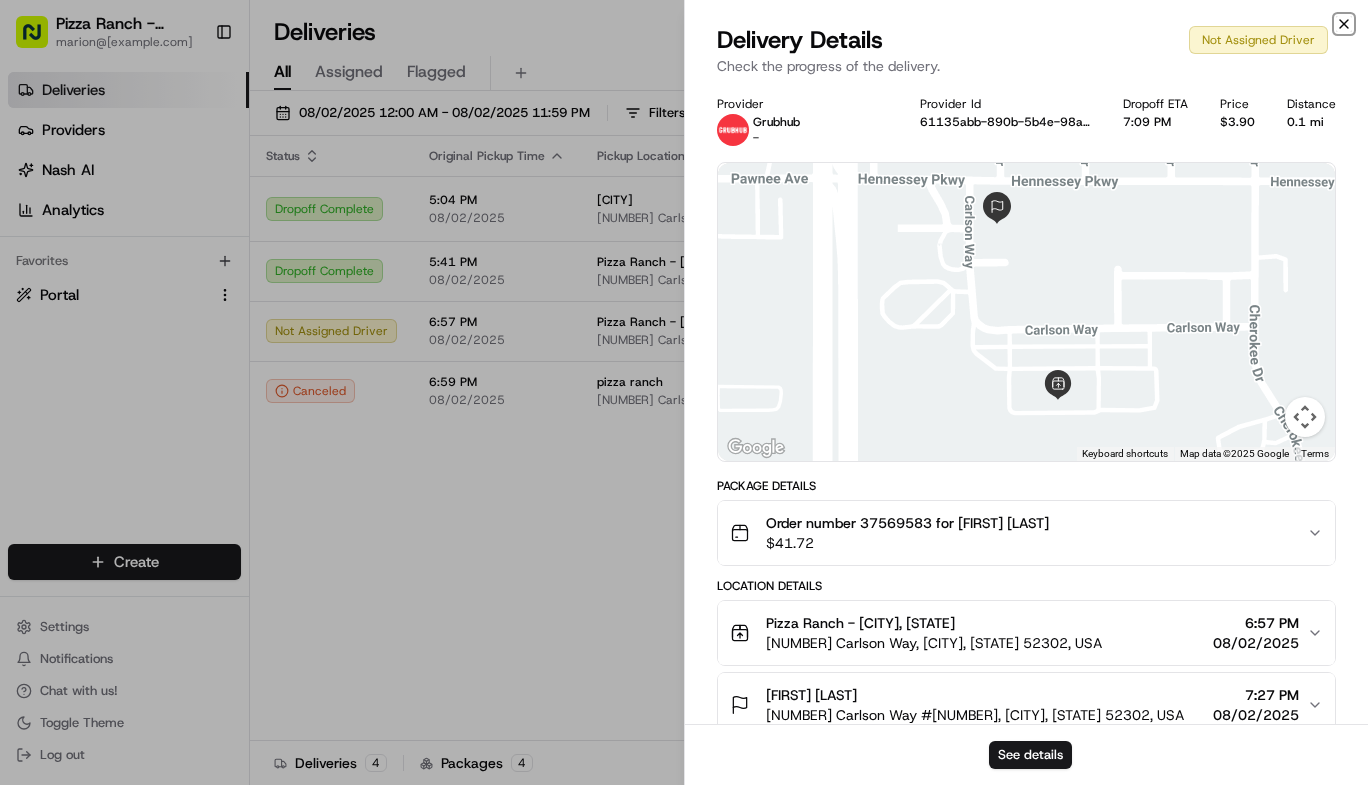 click 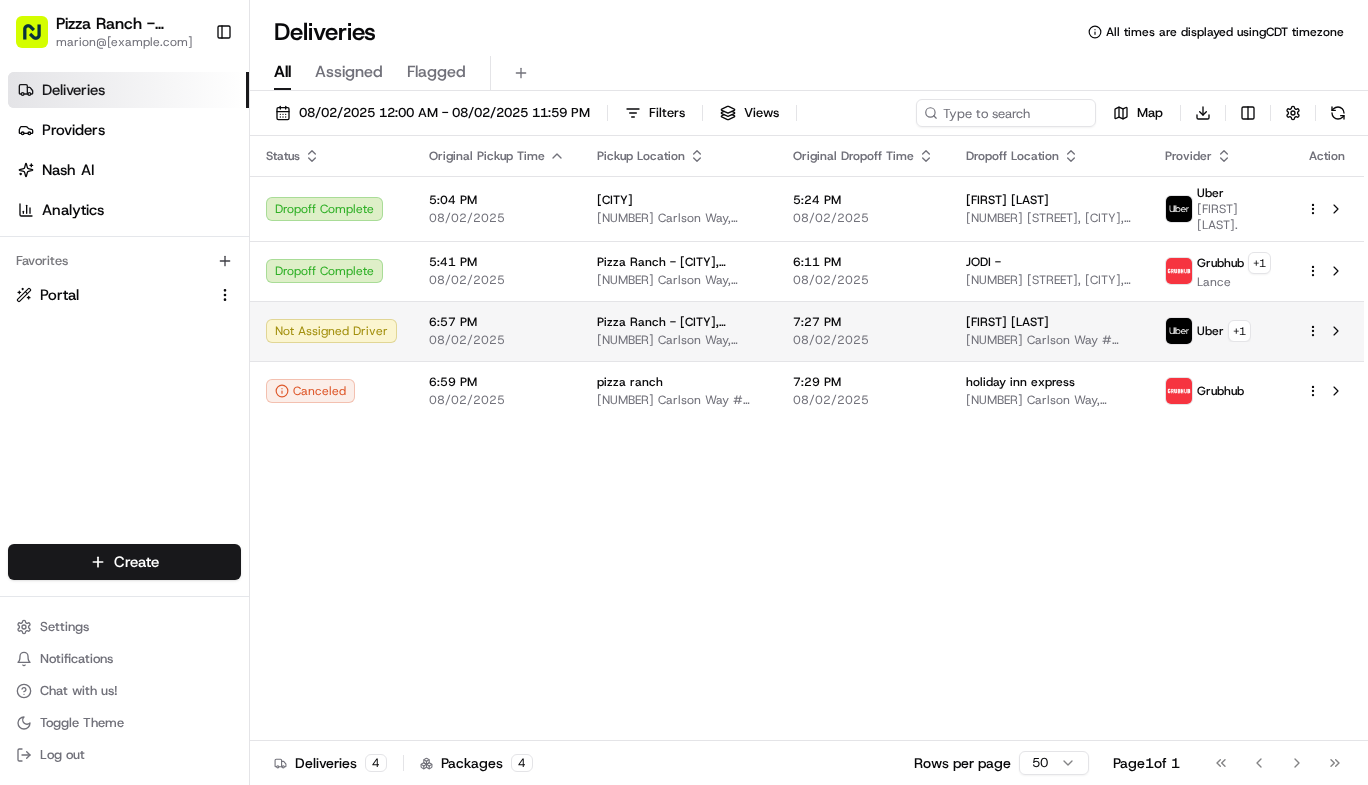 click on "[NUMBER] [STREET], [CITY], [STATE], USA" at bounding box center (679, 340) 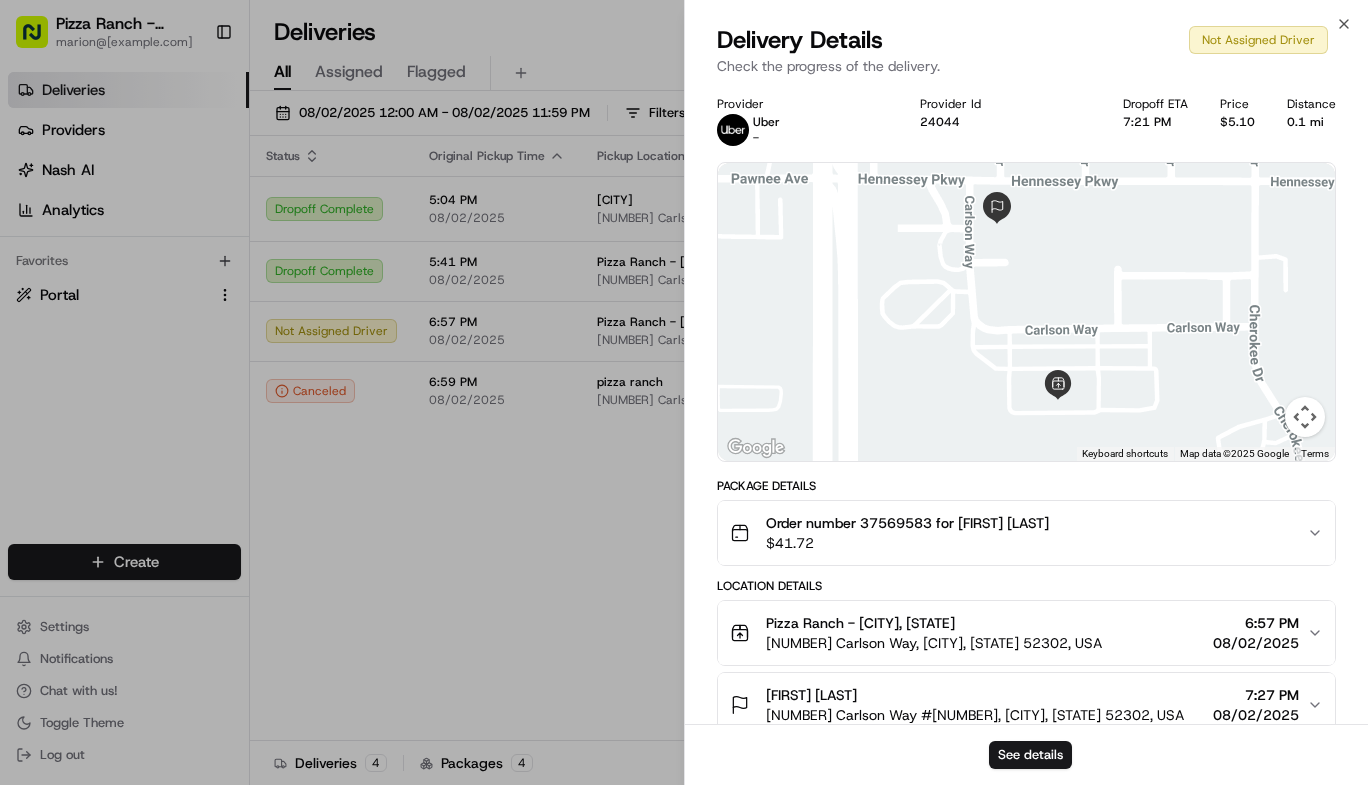 click on "Pizza Ranch - Marion, IA 6095 Carlson Way, Marion, IA 52302, USA 6:57 PM 08/02/2025" at bounding box center [1018, 633] 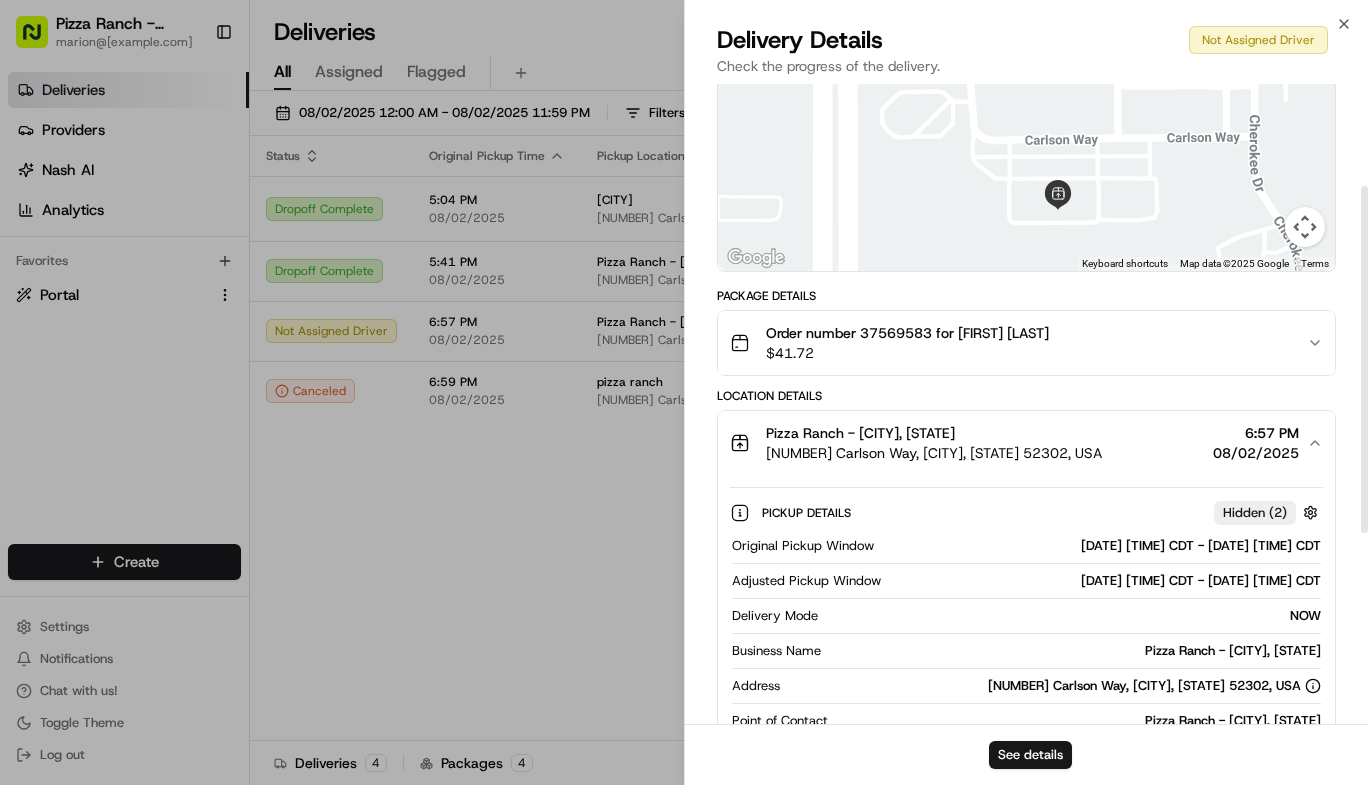 scroll, scrollTop: 204, scrollLeft: 0, axis: vertical 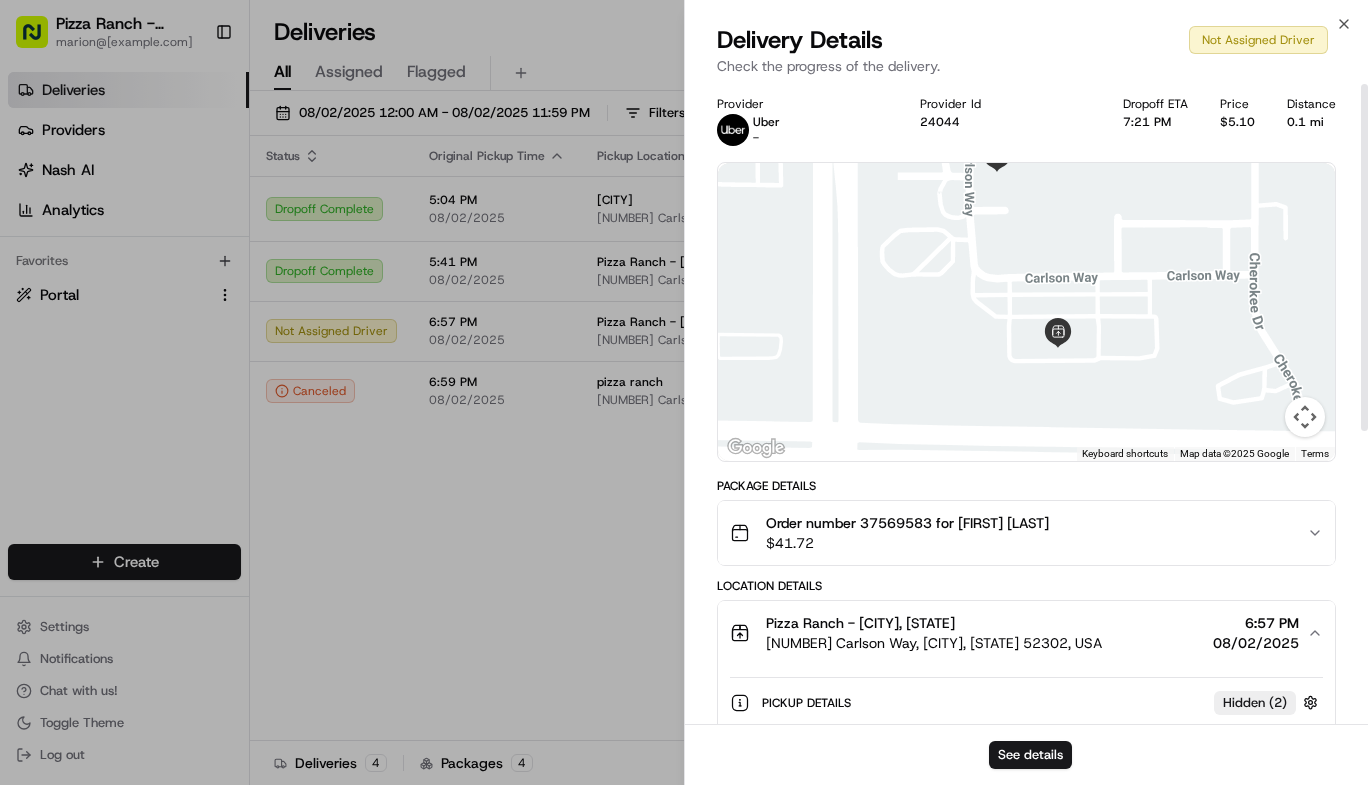 click 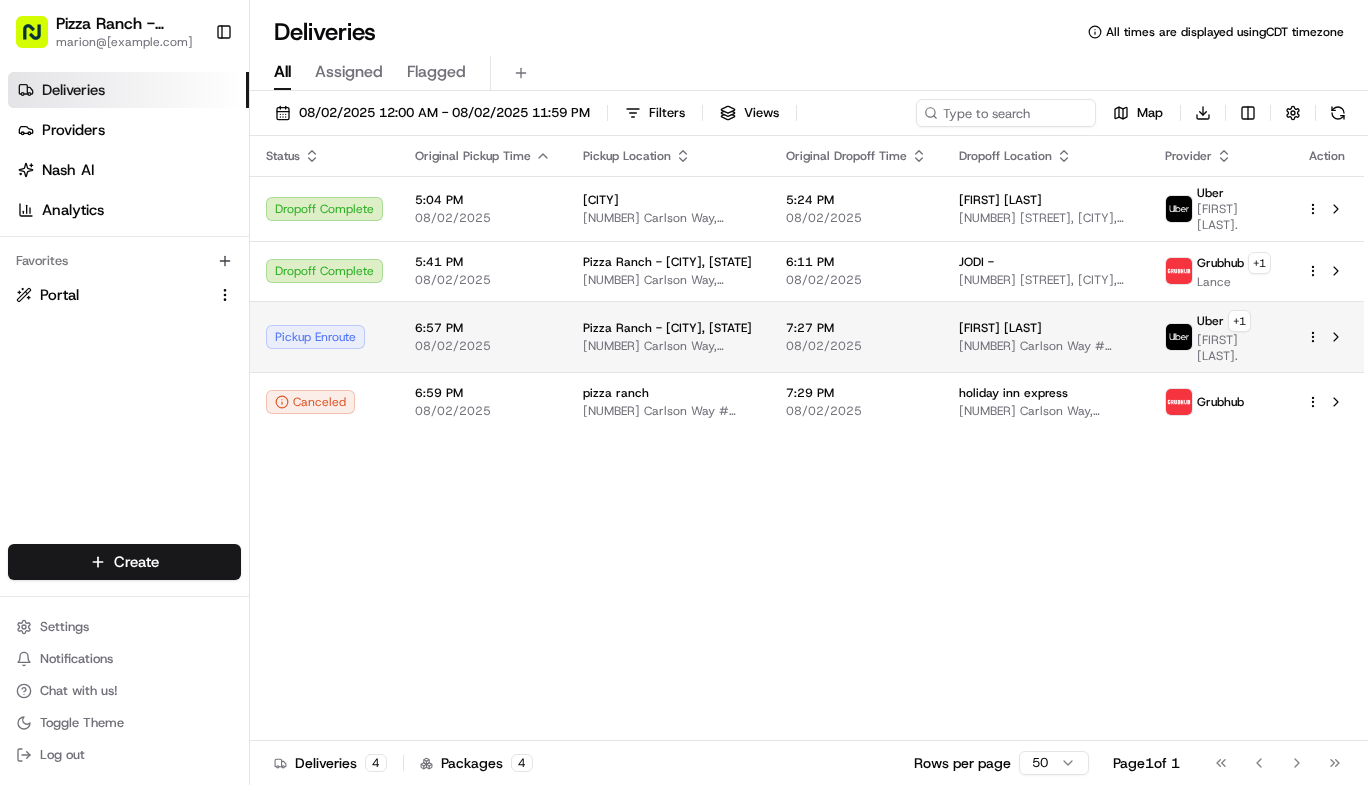 click on "Pickup Enroute" at bounding box center (324, 337) 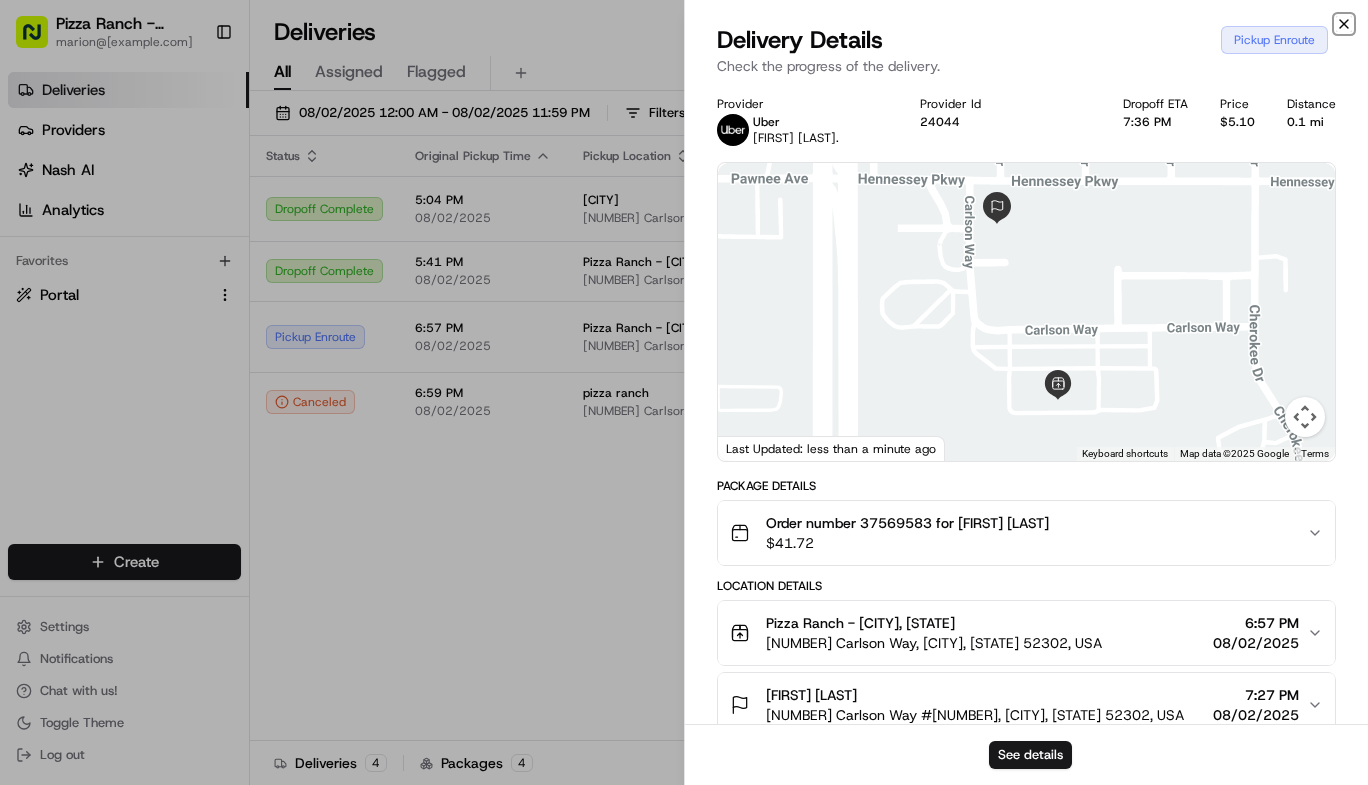 click 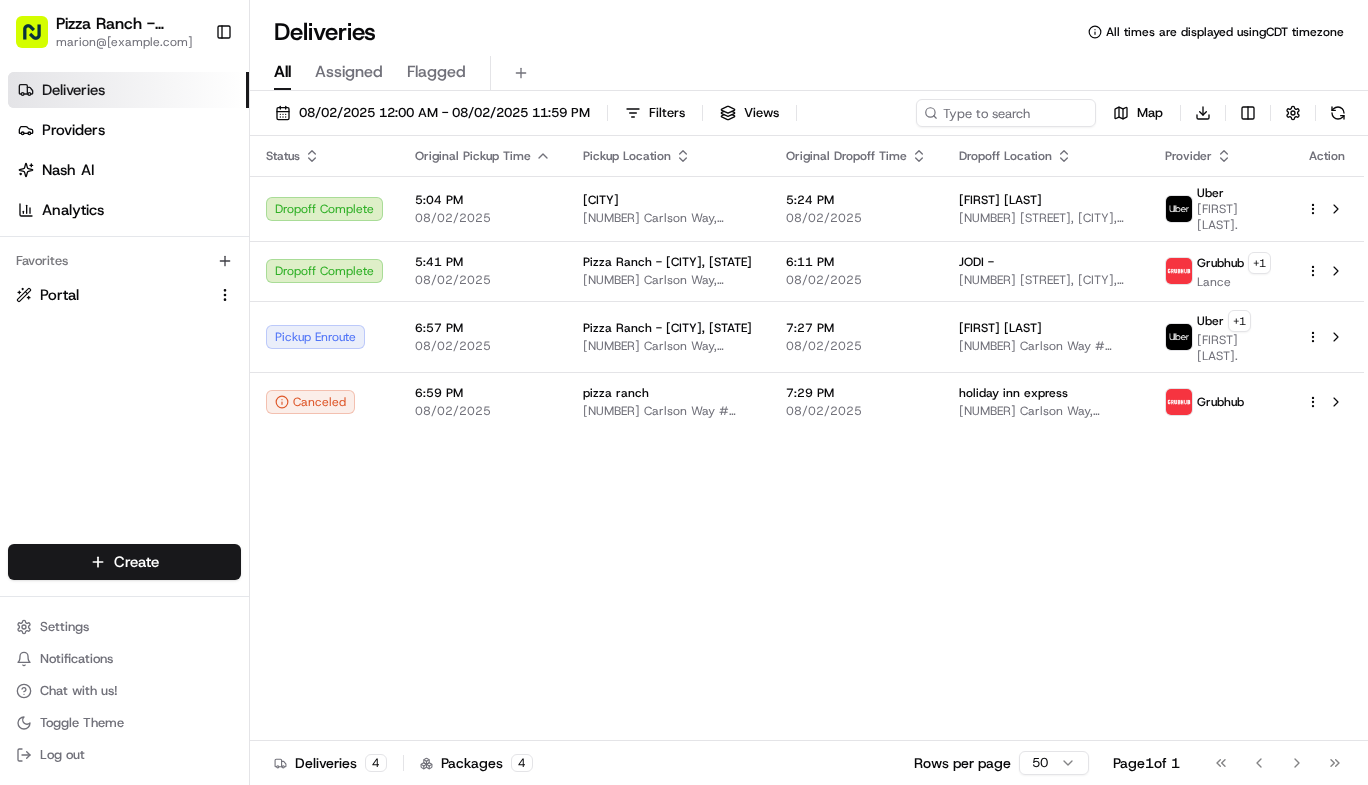 click on "Pizza Ranch - Marion, IA marion@pizzaranch.com Toggle Sidebar Deliveries Providers Nash AI Analytics Favorites Portal Main Menu Members & Organization Organization Users Roles Preferences Customization Tracking Orchestration Automations Dispatch Strategy Locations Pickup Locations Dropoff Locations Billing Billing Refund Requests Integrations Notification Triggers Webhooks API Keys Request Logs Create Settings Notifications Chat with us! Toggle Theme Log out Deliveries All times are displayed using  CDT   timezone All Assigned Flagged 08/02/2025 12:00 AM - 08/02/2025 11:59 PM Filters Views Map Download Status Original Pickup Time Pickup Location Original Dropoff Time Dropoff Location Provider Action Dropoff Complete 5:04 PM 08/02/2025 Marion 6095 Carlson Way, Marion, IA 52302, USA 5:24 PM 08/02/2025 Lori Klemm 1515 Brockman Ave, Marion, IA 52302, USA Uber michael E. Dropoff Complete 5:41 PM 08/02/2025 Pizza Ranch - Marion, IA 6095 Carlson Way, Marion, IA 52302, USA 6:11 PM 08/02/2025 JODI - +" at bounding box center (684, 392) 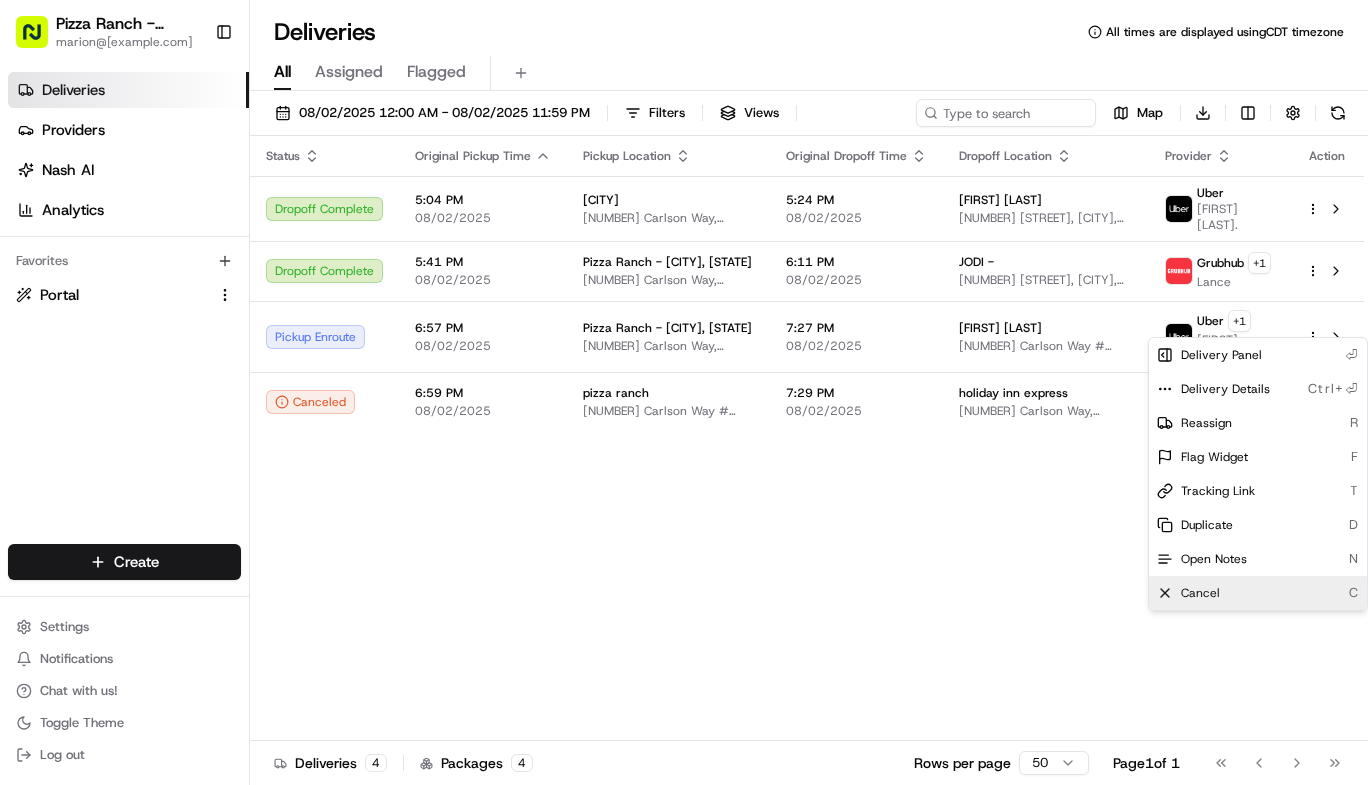 click on "Cancel C" at bounding box center (1258, 593) 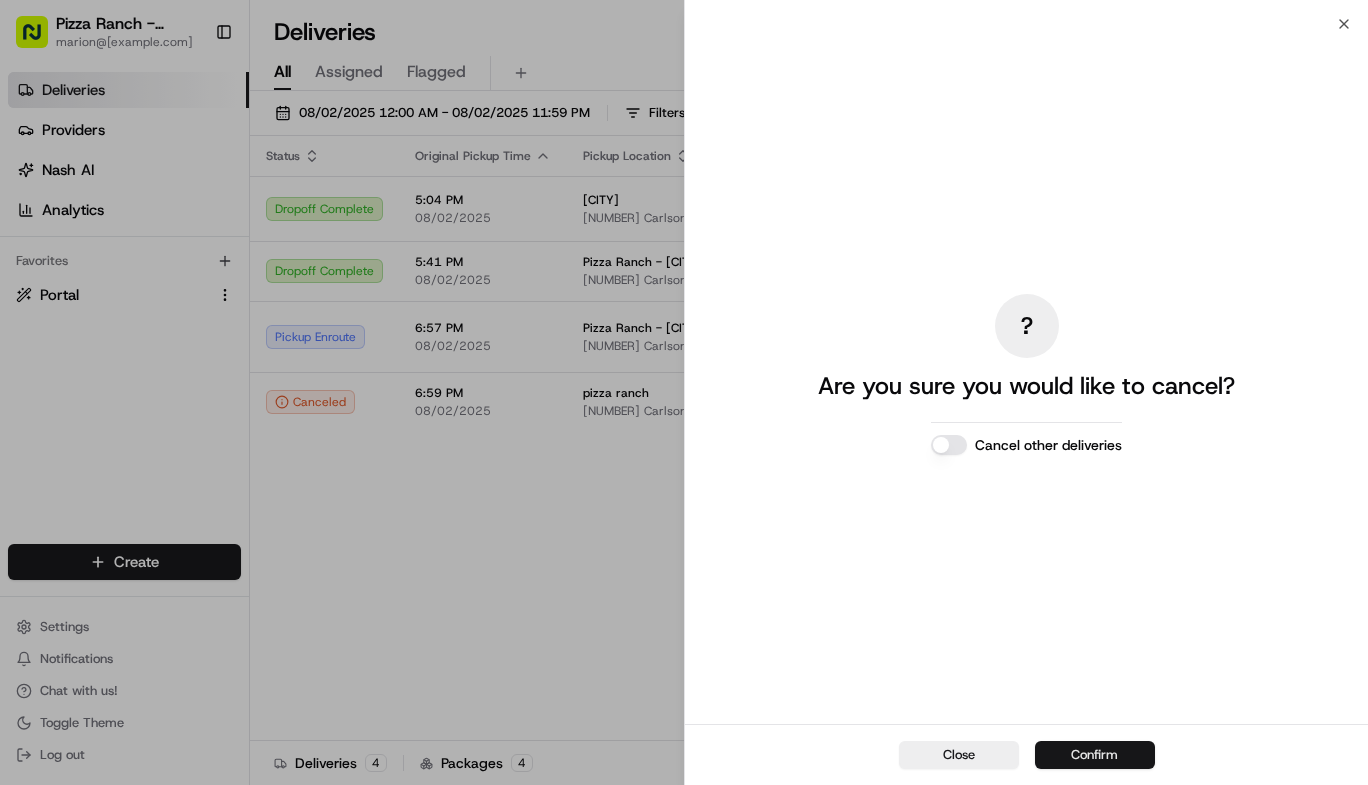 click on "Confirm" at bounding box center (1095, 755) 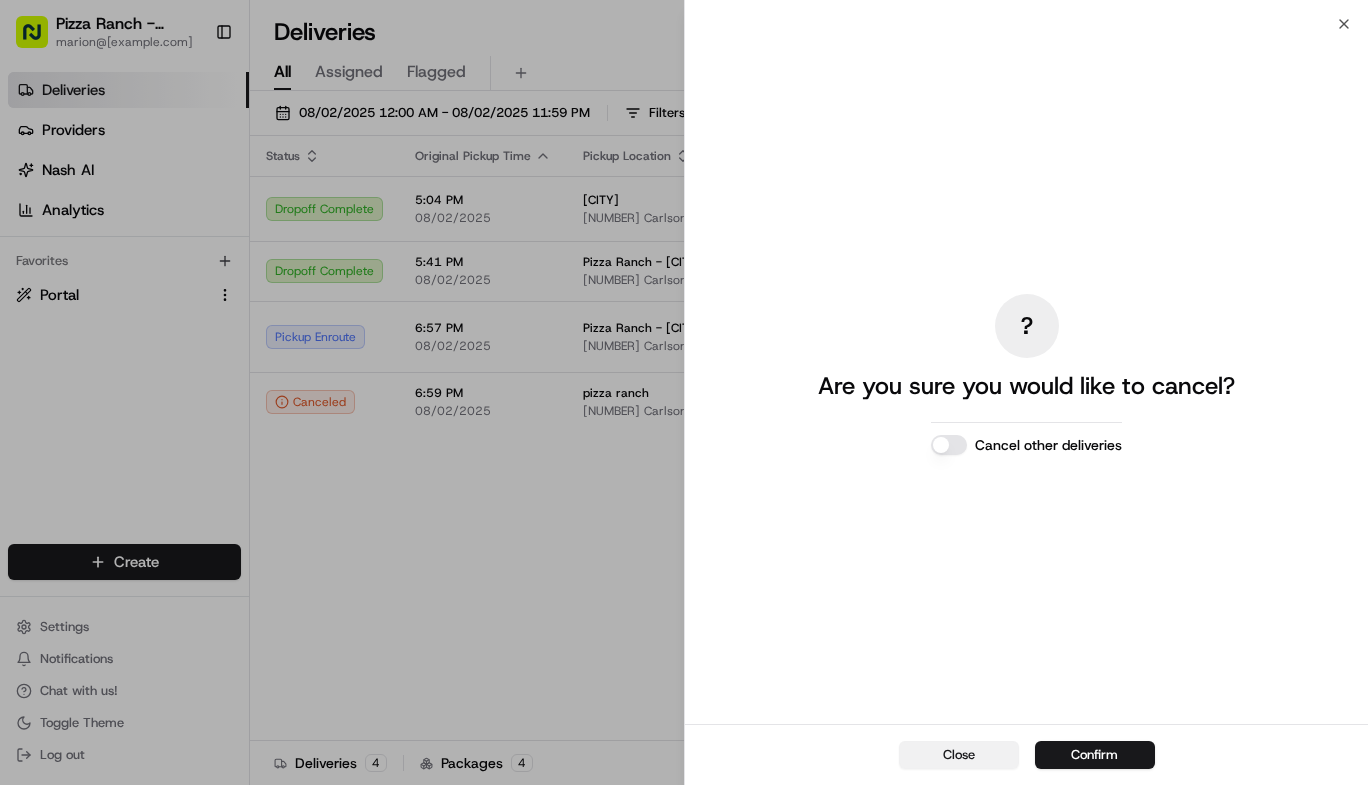 click on "Close" at bounding box center (959, 755) 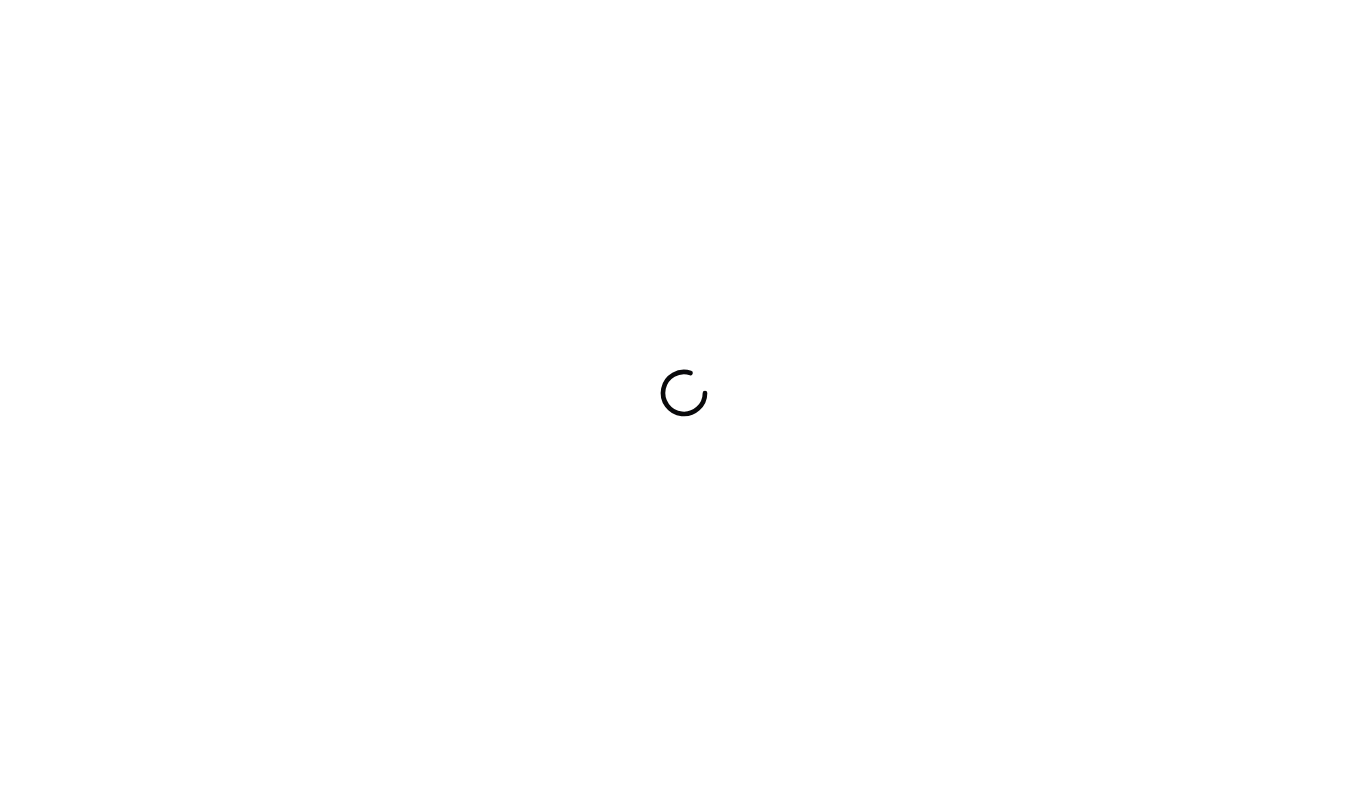 scroll, scrollTop: 0, scrollLeft: 0, axis: both 